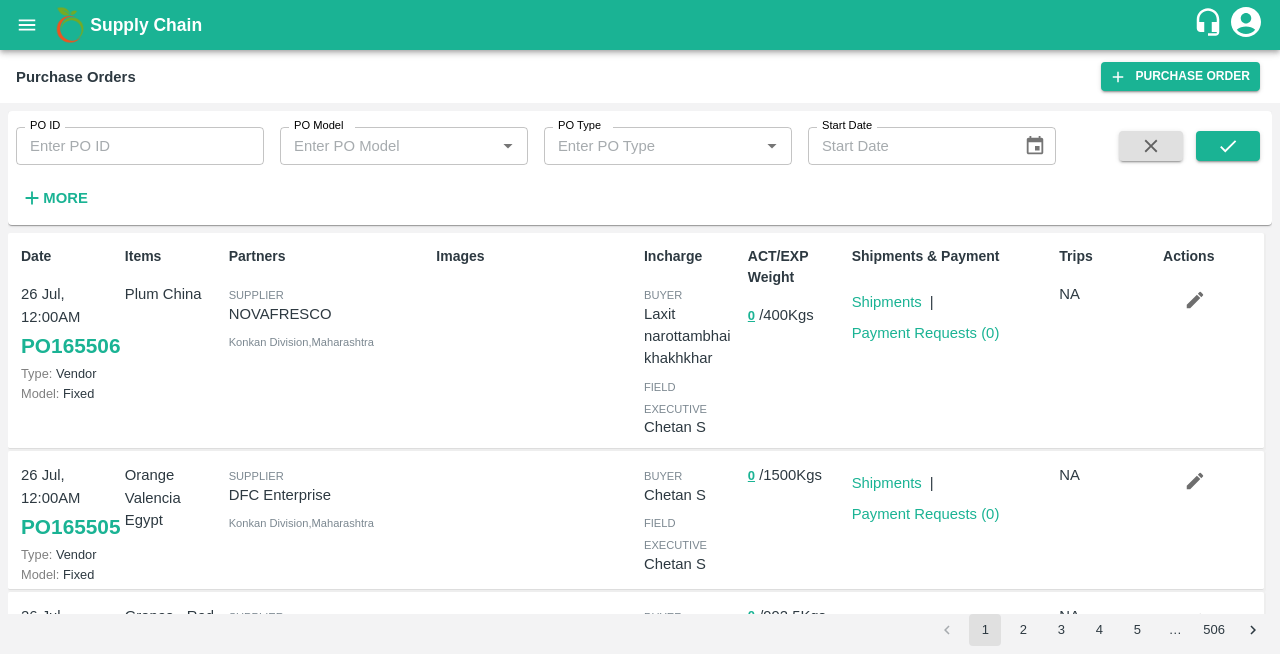 scroll, scrollTop: 0, scrollLeft: 0, axis: both 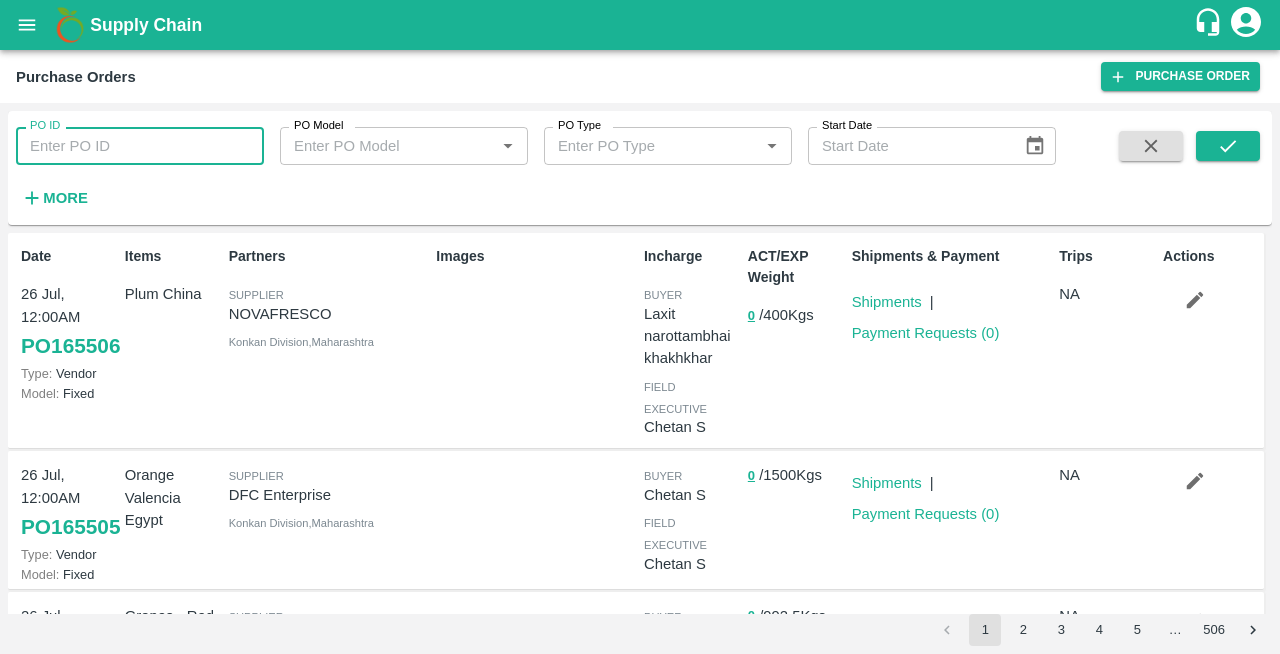 click on "PO ID" at bounding box center [140, 146] 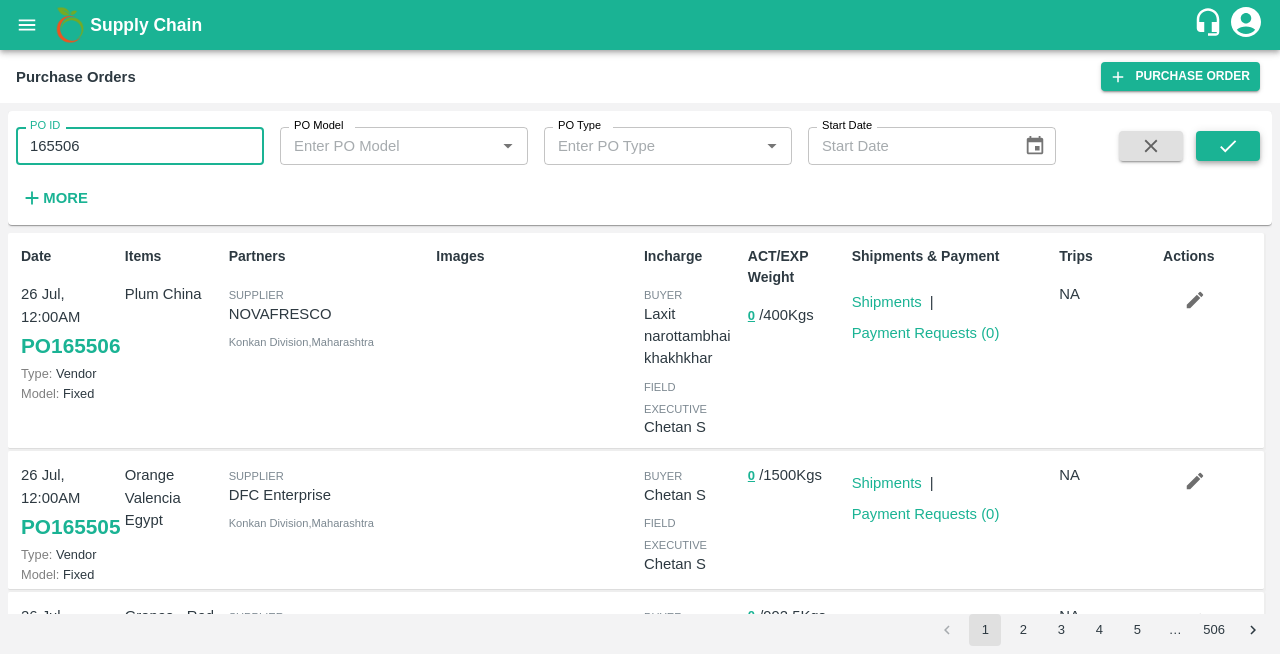 type on "165506" 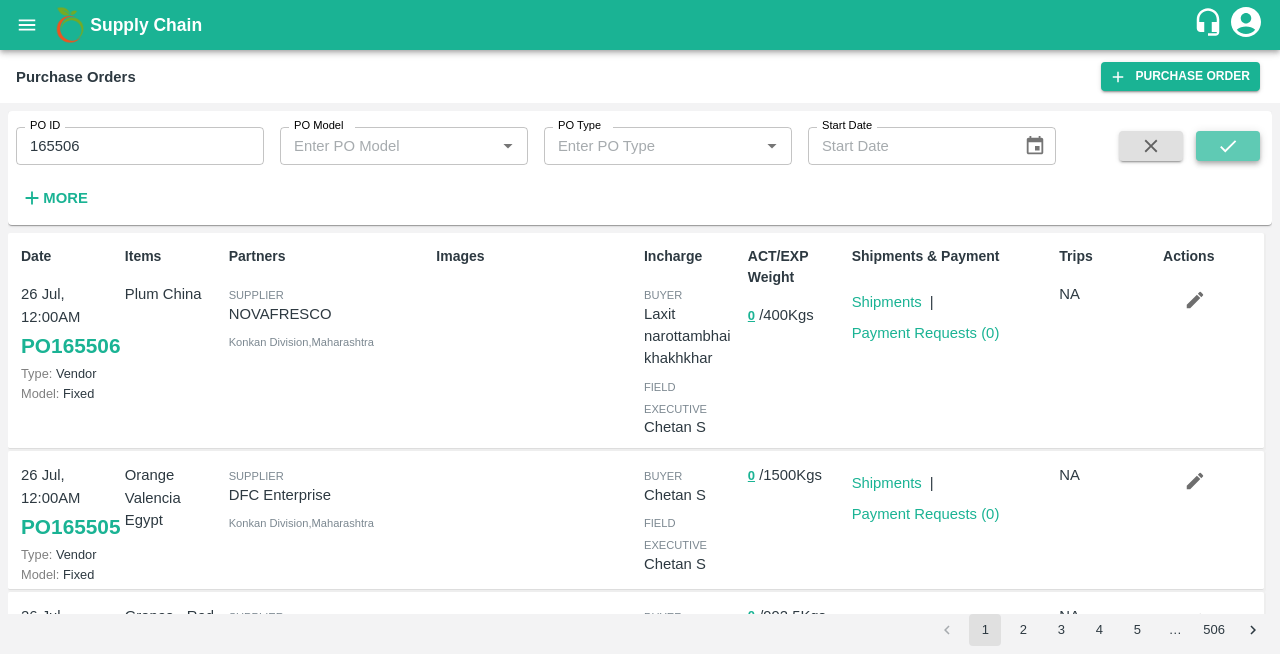 click 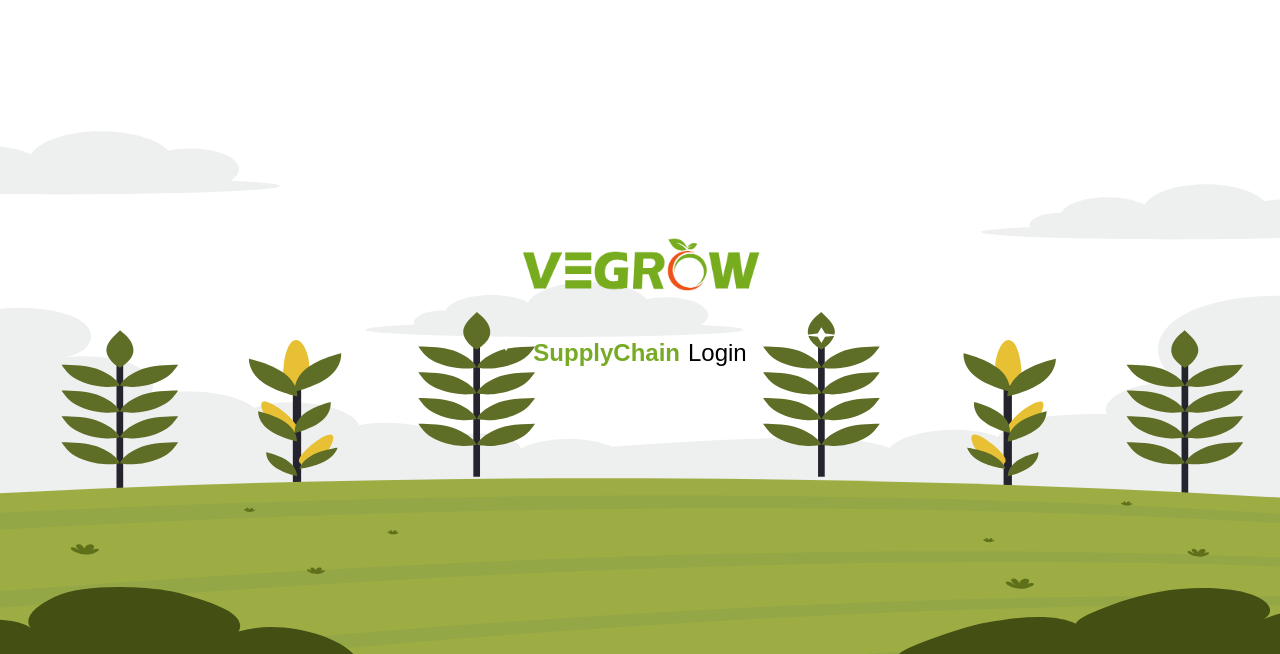 scroll, scrollTop: 0, scrollLeft: 0, axis: both 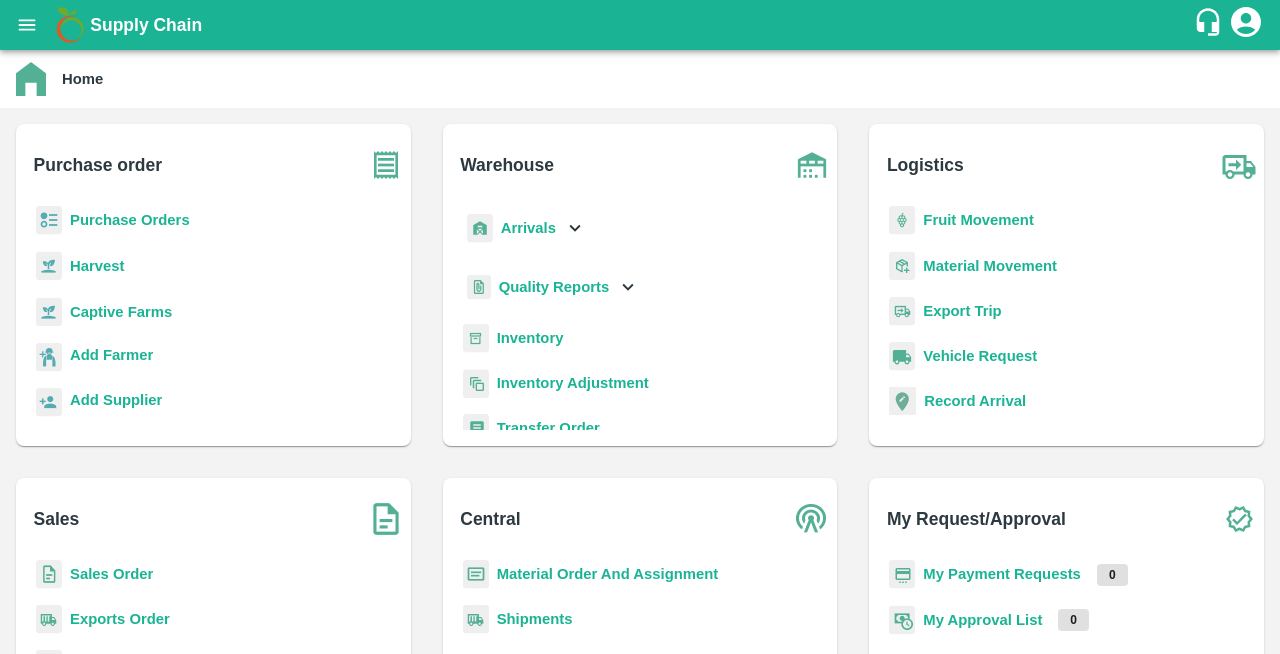 click on "Purchase Orders" at bounding box center [130, 220] 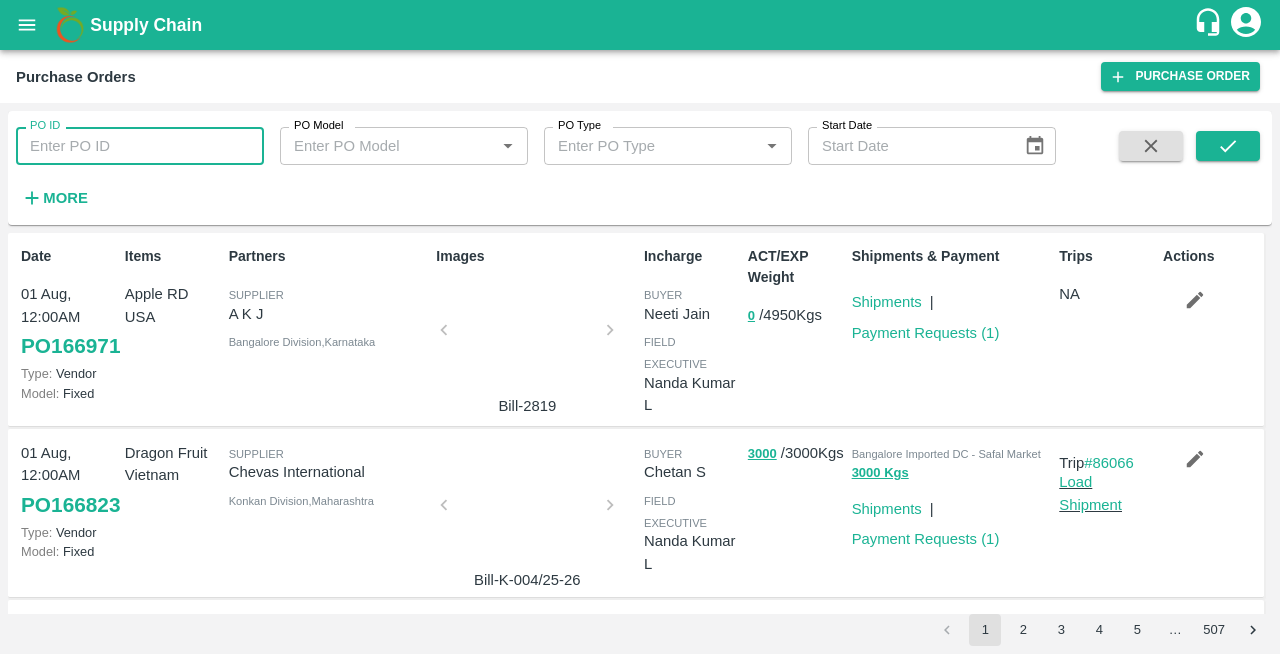 click on "PO ID" at bounding box center [140, 146] 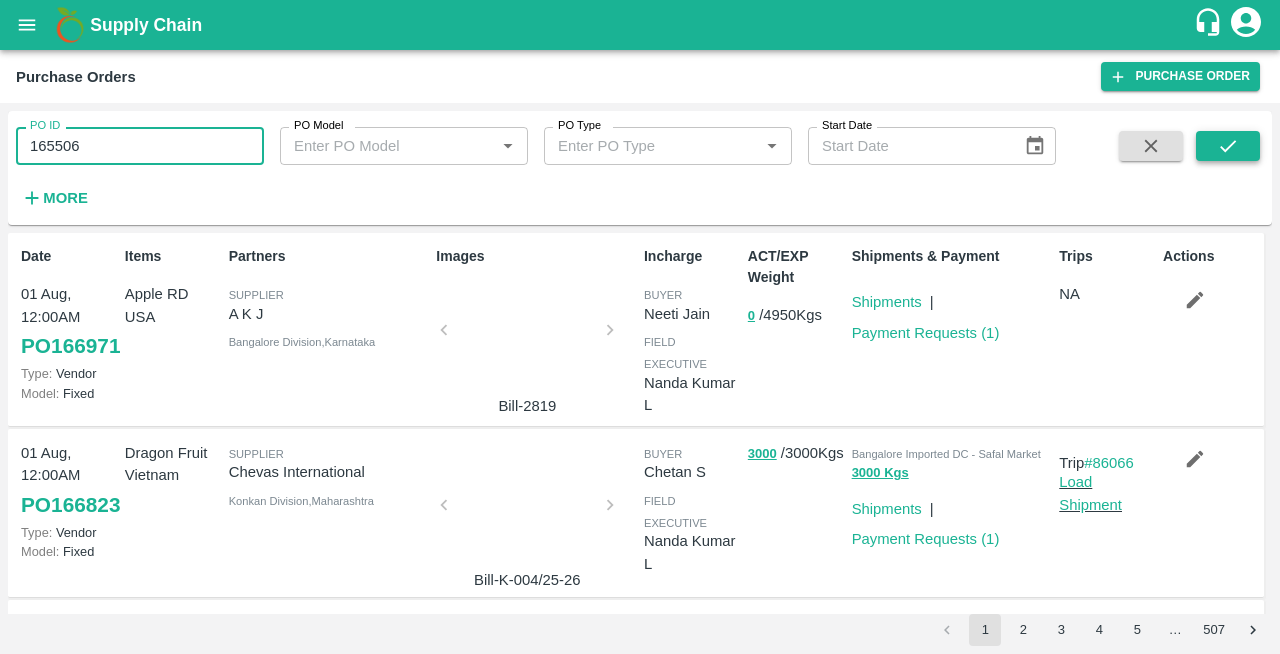 type on "165506" 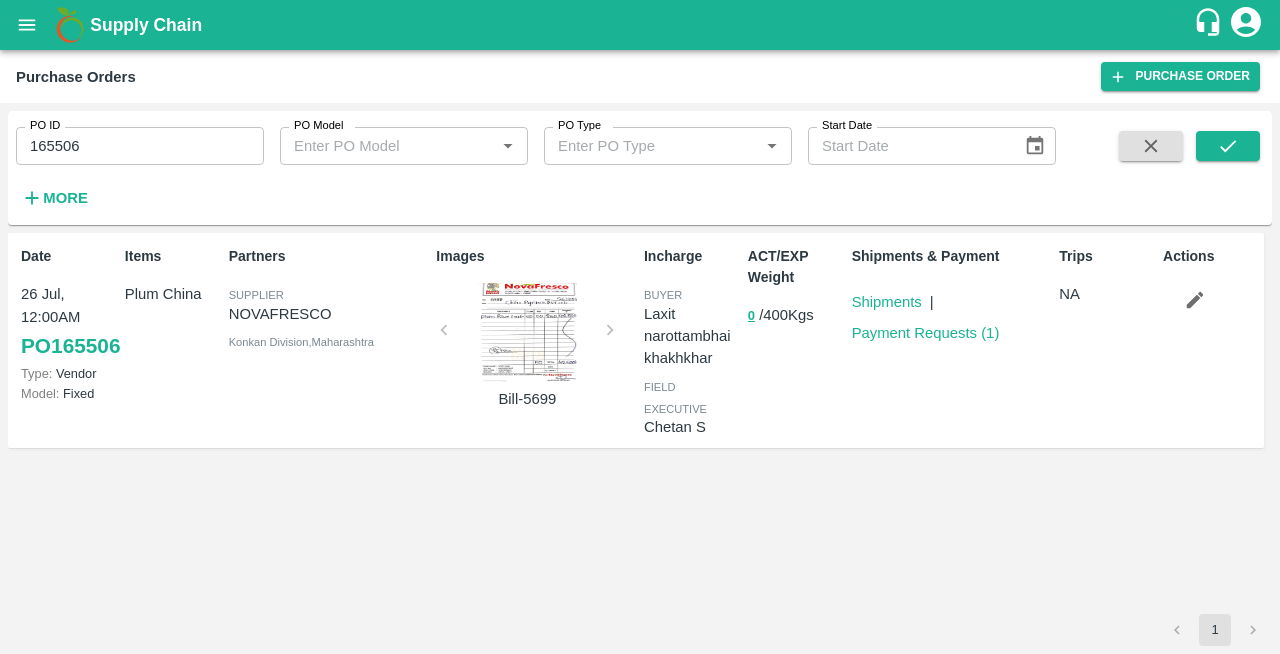 click at bounding box center [527, 333] 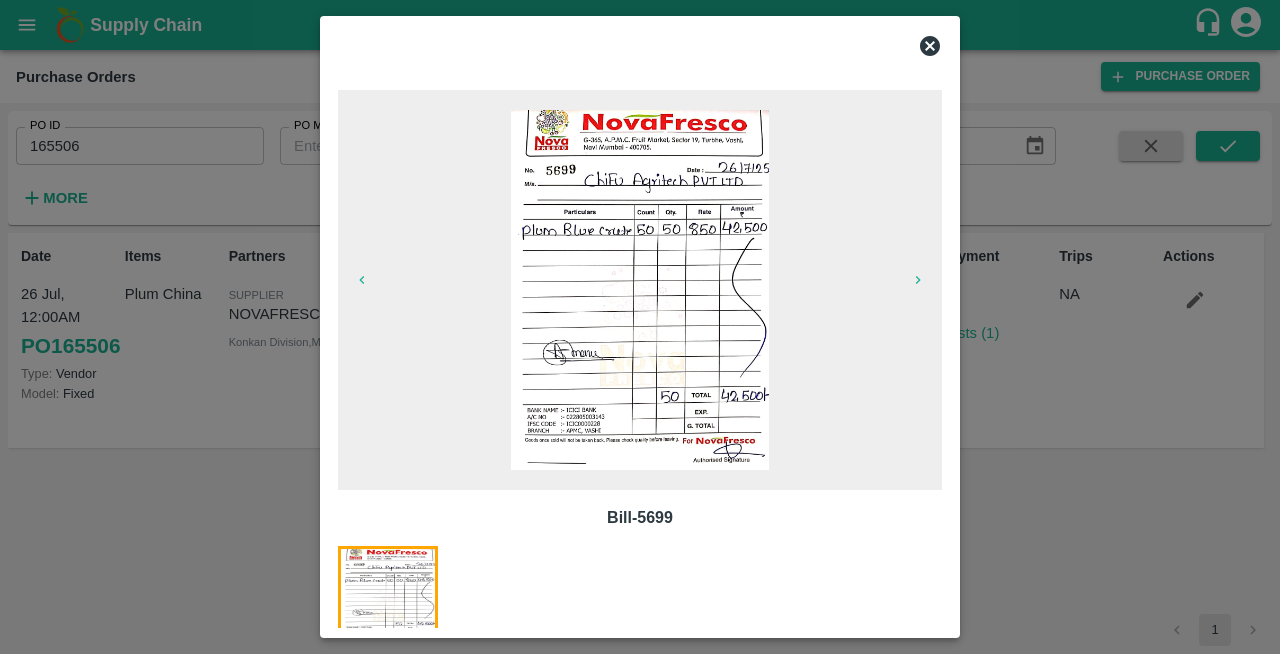 click 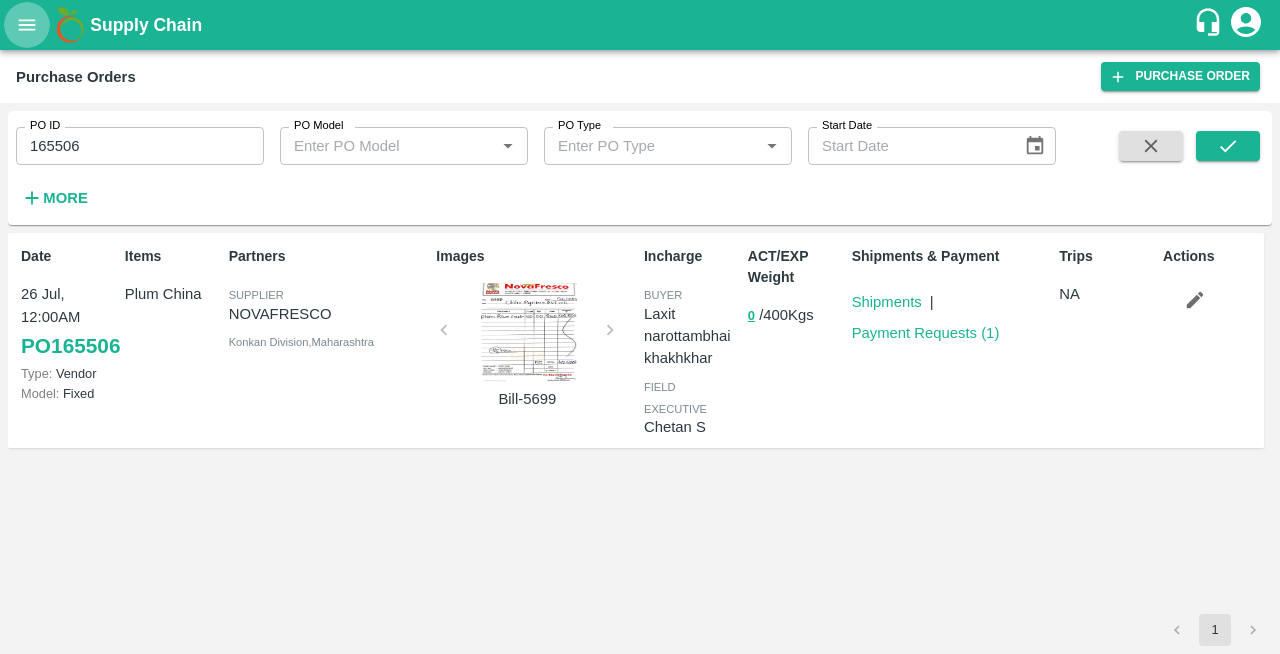 click 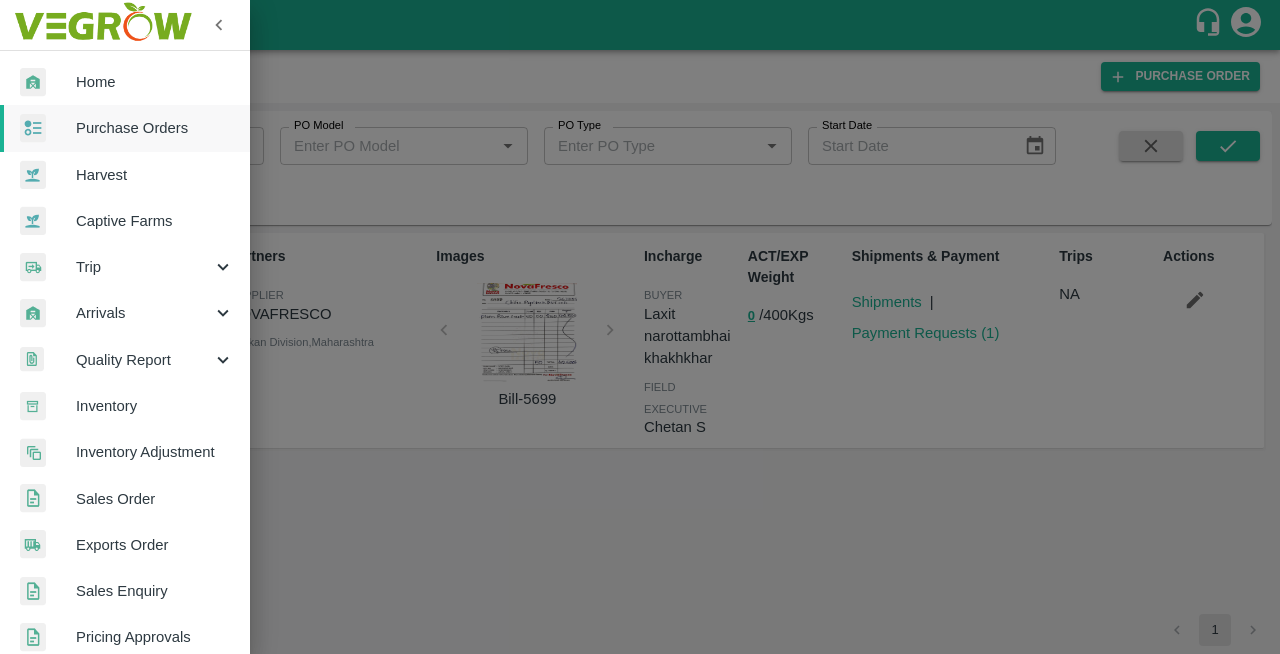 click on "Home" at bounding box center [155, 82] 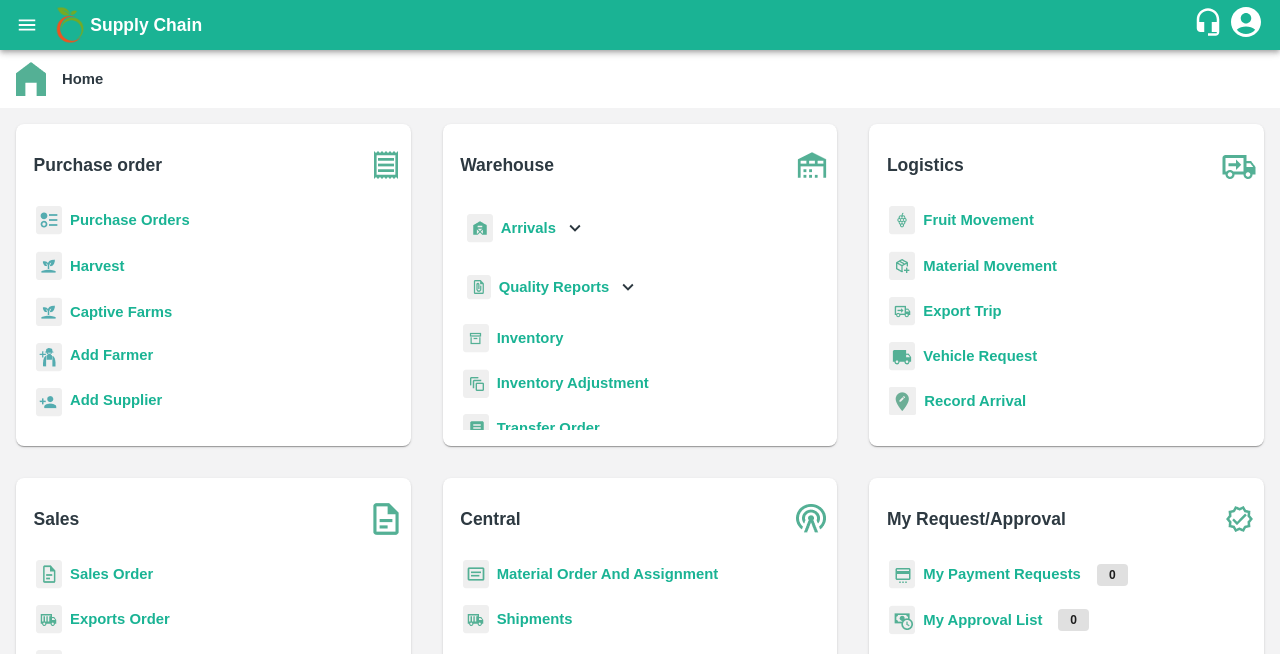 click on "Purchase Orders" at bounding box center [130, 220] 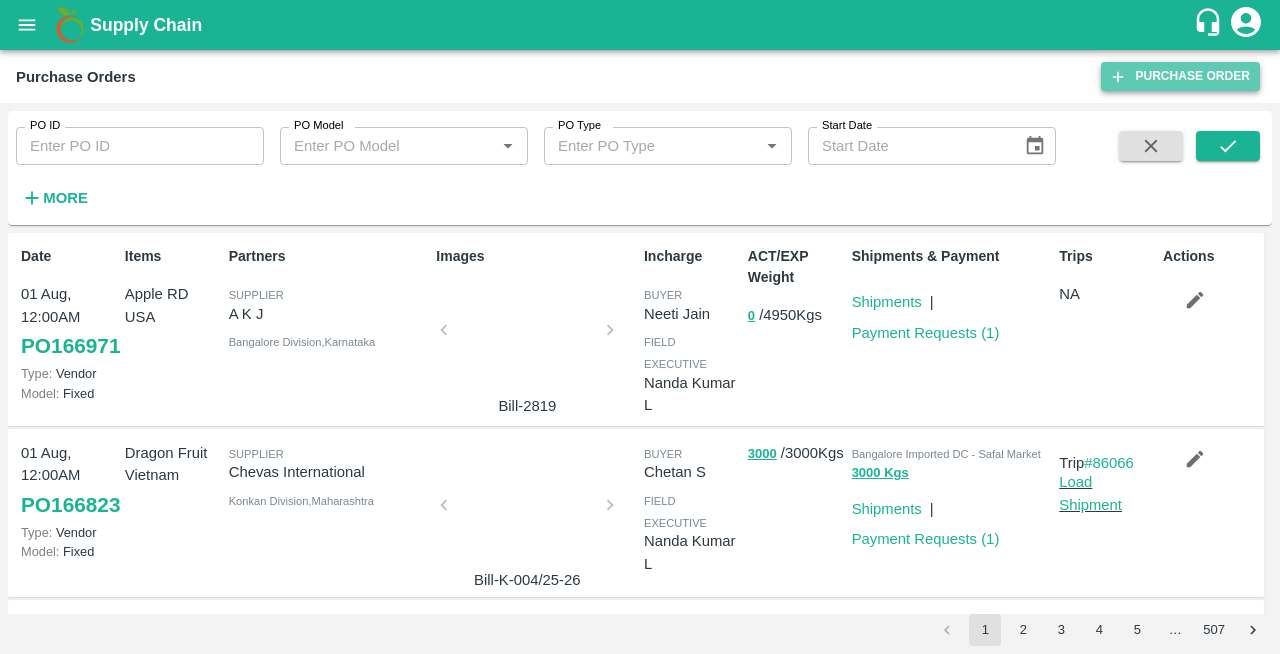 click on "Purchase Order" at bounding box center [1180, 76] 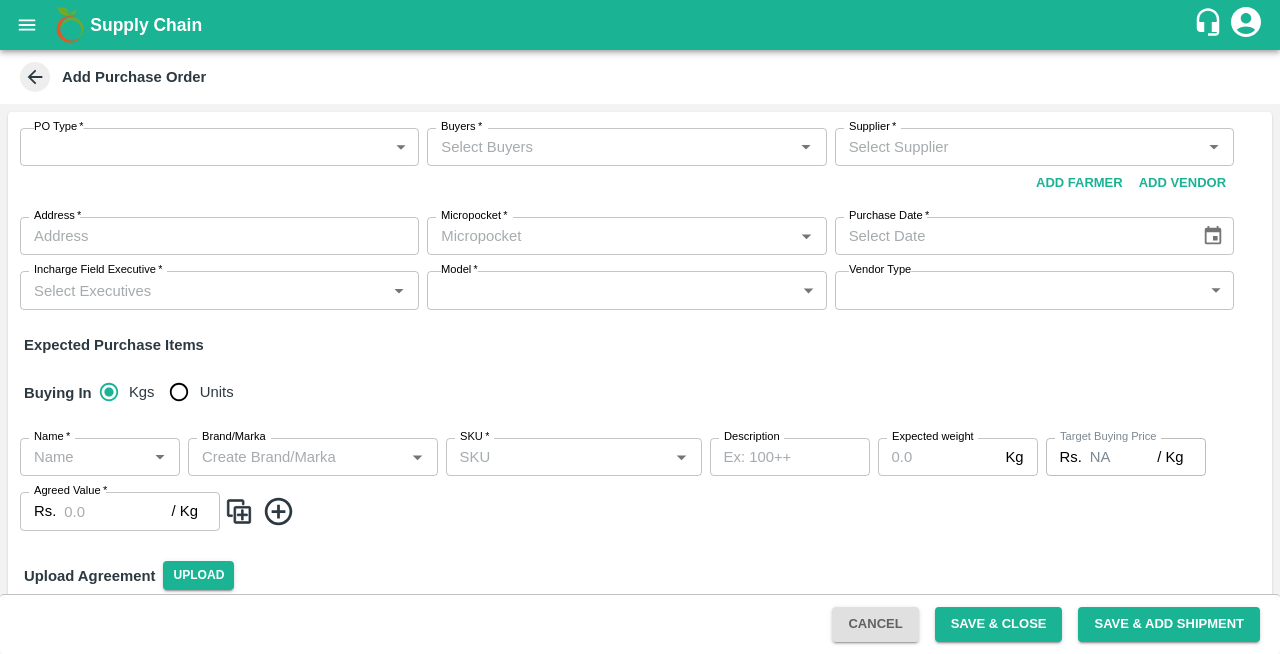 scroll, scrollTop: 0, scrollLeft: 0, axis: both 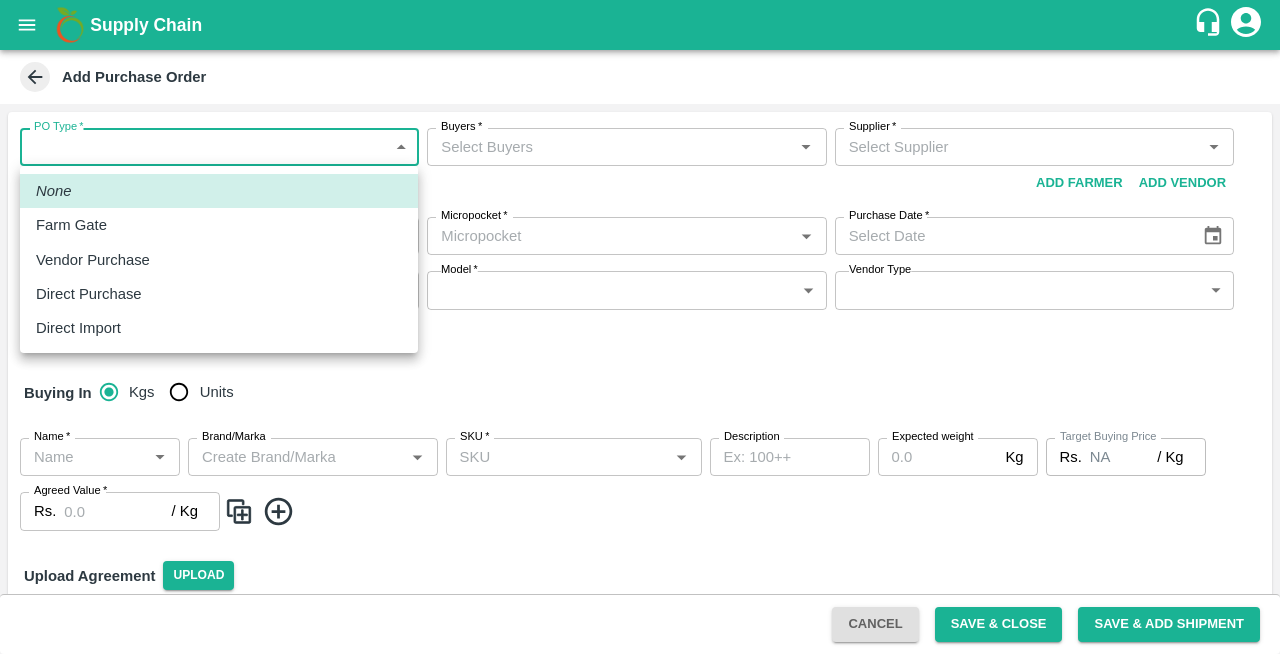 click on "Supply Chain Add Purchase Order PO Type   * ​ PO Type Buyers   * Buyers   * Supplier   * Supplier   * Add Vendor Add Farmer Address   * Address Micropocket   * Micropocket   * Purchase Date   * Purchase Date Incharge Field Executive   * Incharge Field Executive   * Model   * ​ Model Vendor Type ​ Vendor Type Expected Purchase Items Buying In Kgs Units Name   * Name   * Brand/Marka Brand/Marka SKU   * SKU   * Description x Description Expected weight Kg Expected weight Target Buying Price Rs. NA / Kg Target Buying Price Agreed Value   * Rs. / Kg Agreed Value Upload Agreement Upload Chute Percentage % Chute Percentage Cancel Save & Close Save & Add Shipment Direct Customer [CITY] Imported DC [FIRST] [LAST] Logout None Farm Gate Vendor Purchase Direct Purchase Direct Import" at bounding box center [640, 327] 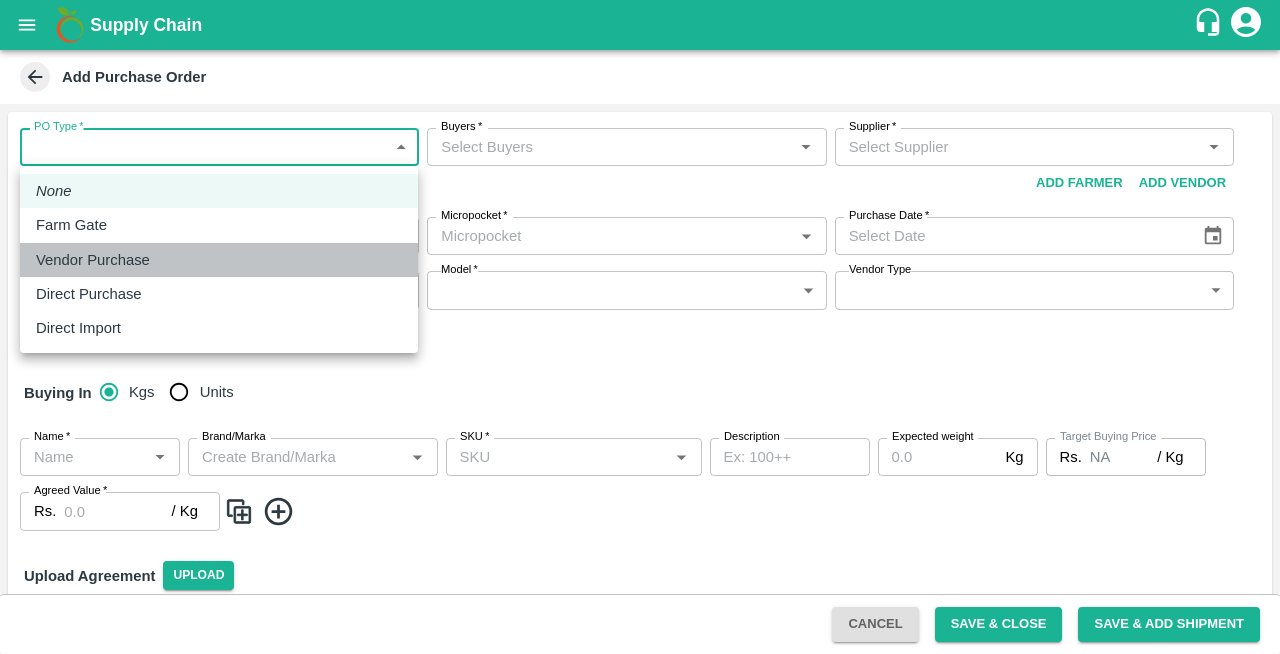 click on "Vendor Purchase" at bounding box center [93, 260] 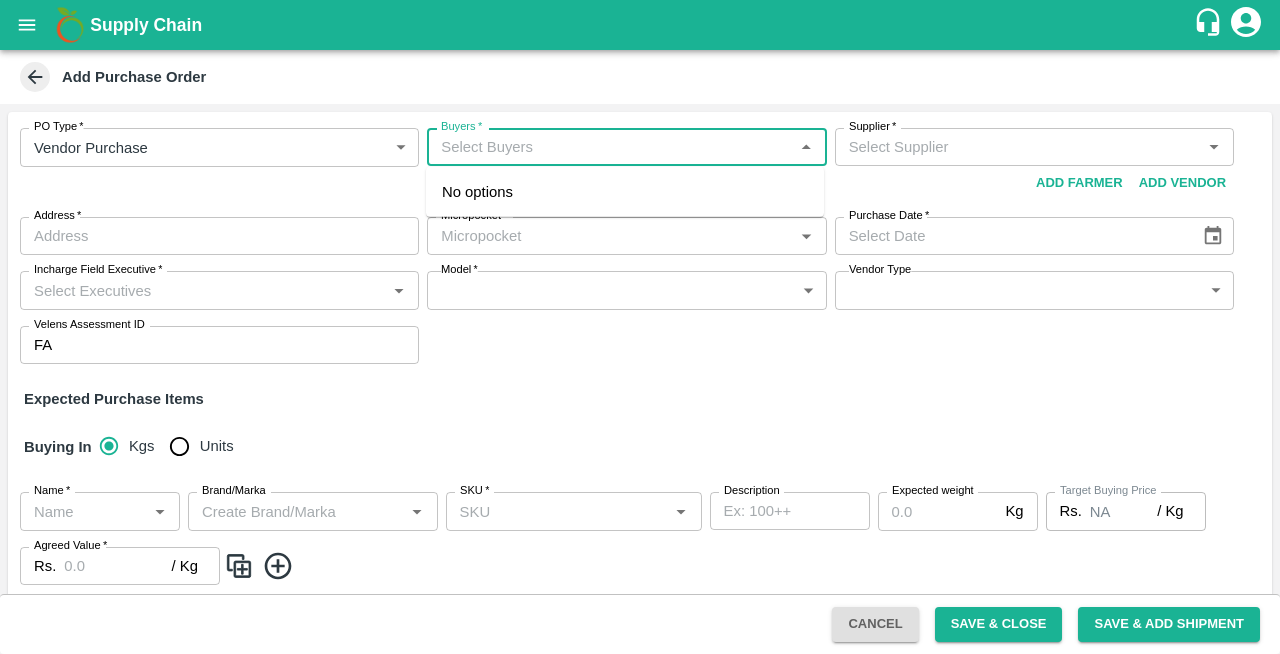 click on "Buyers   *" at bounding box center [610, 147] 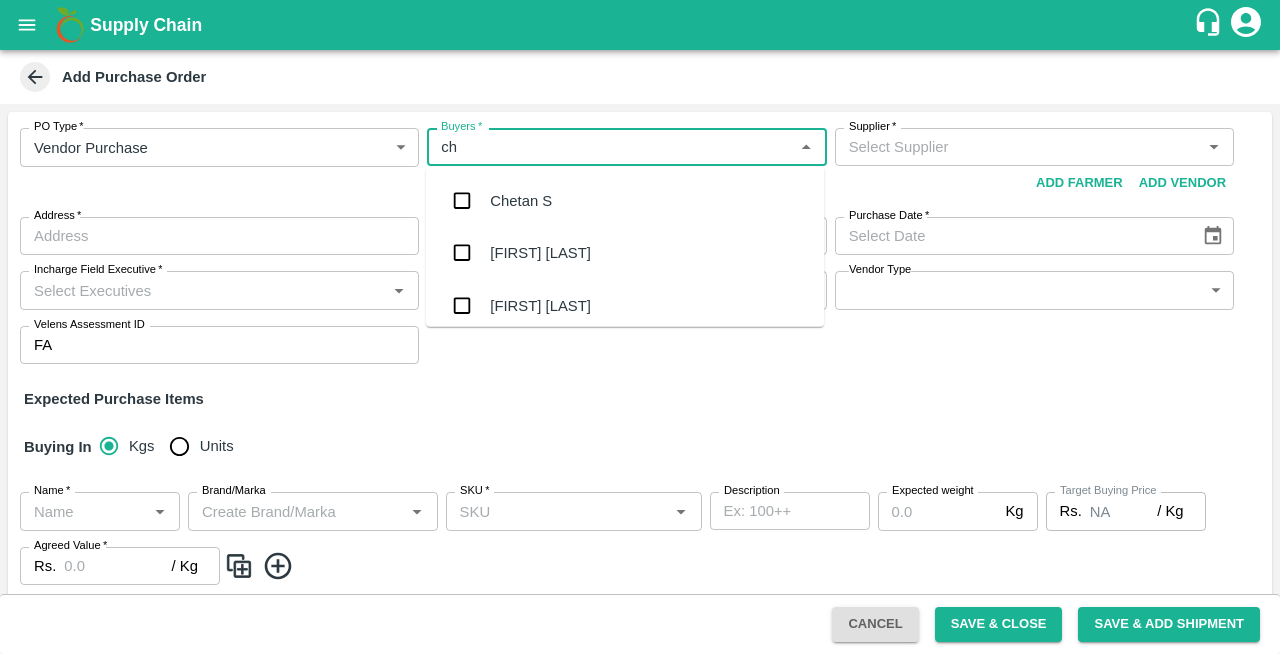 type on "che" 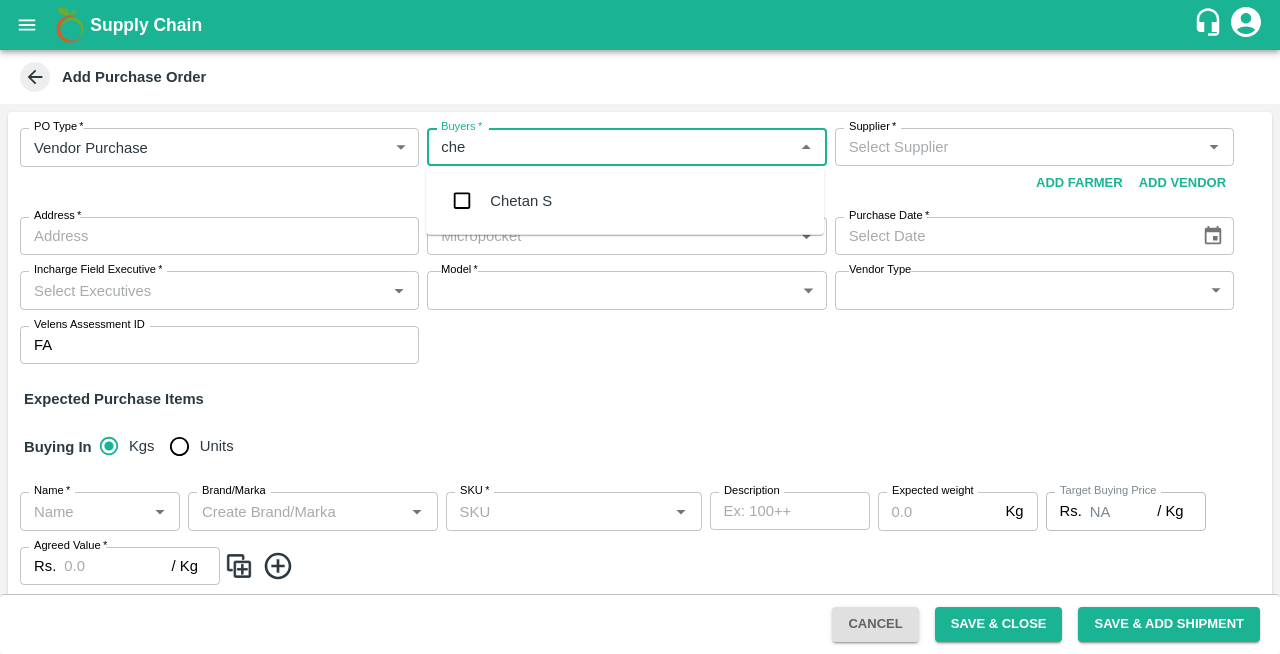 click on "Chetan S" at bounding box center [521, 201] 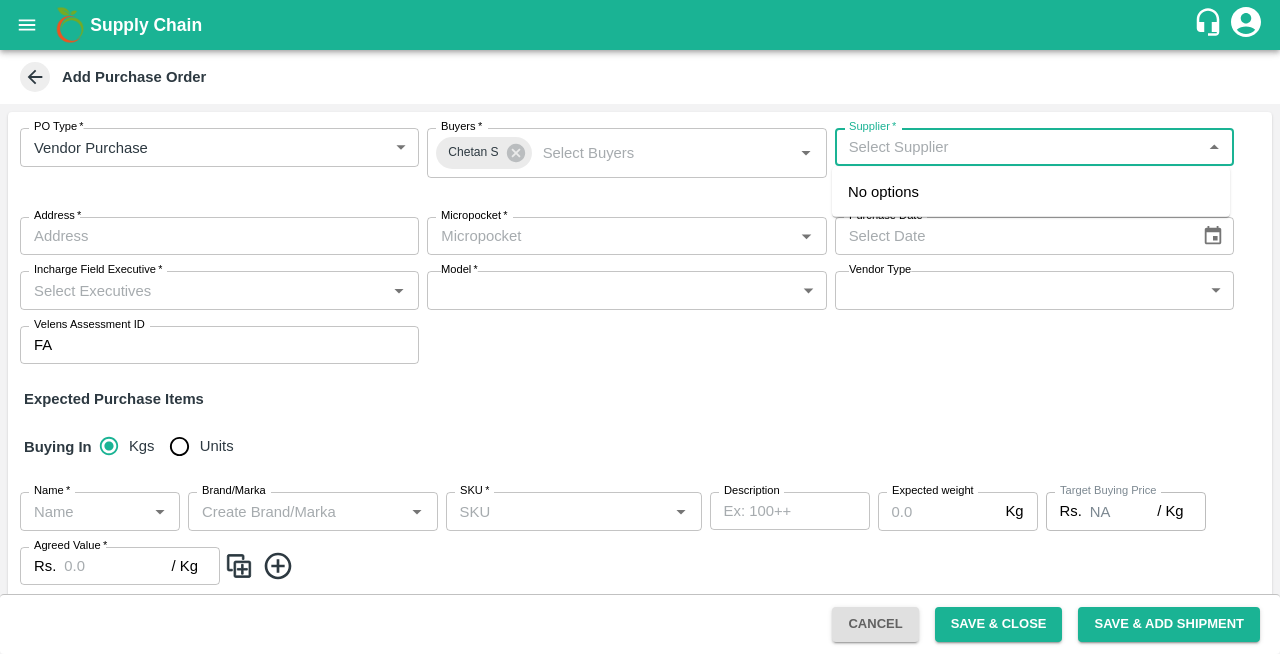 click on "Supplier   *" at bounding box center [1018, 147] 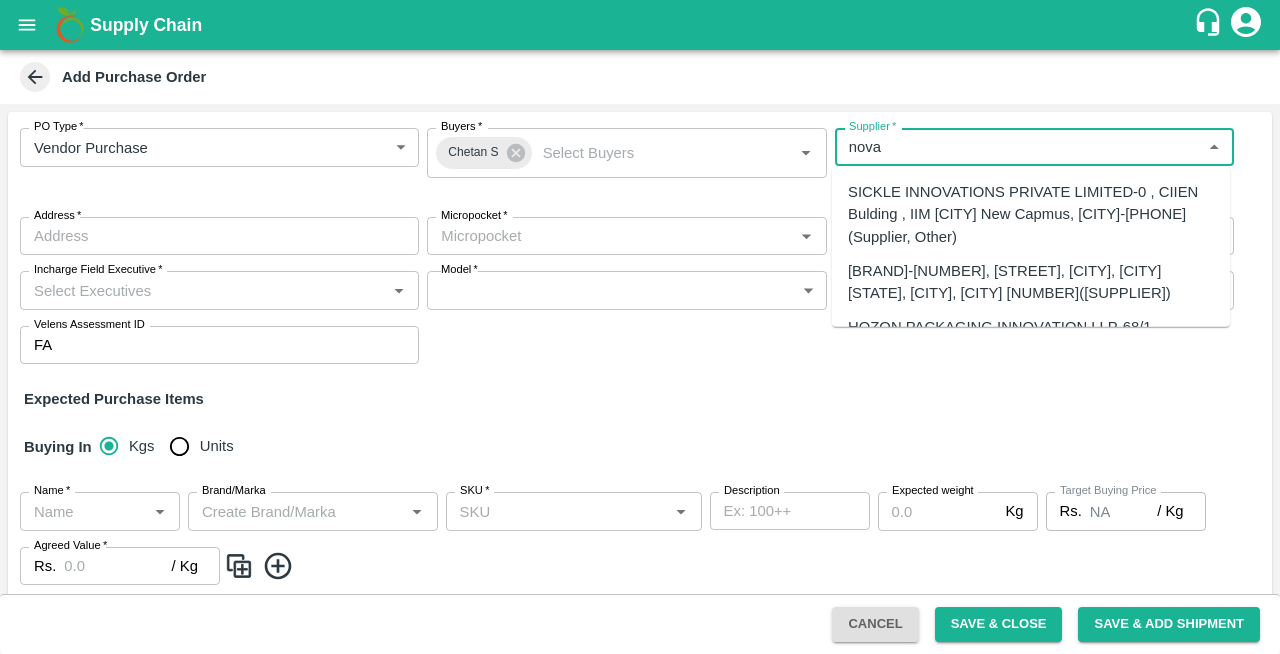 click on "NOVAFRESCO-G-365, A.P.M.C. FRUIT MARKET, SECTOR 19, TURBHE, VASHI, NAVI MUMBAI., Fruit Market, Navi Mumbai Municipal Corporation (Thane , Thane-7738038899(Supplier)" at bounding box center (1031, 282) 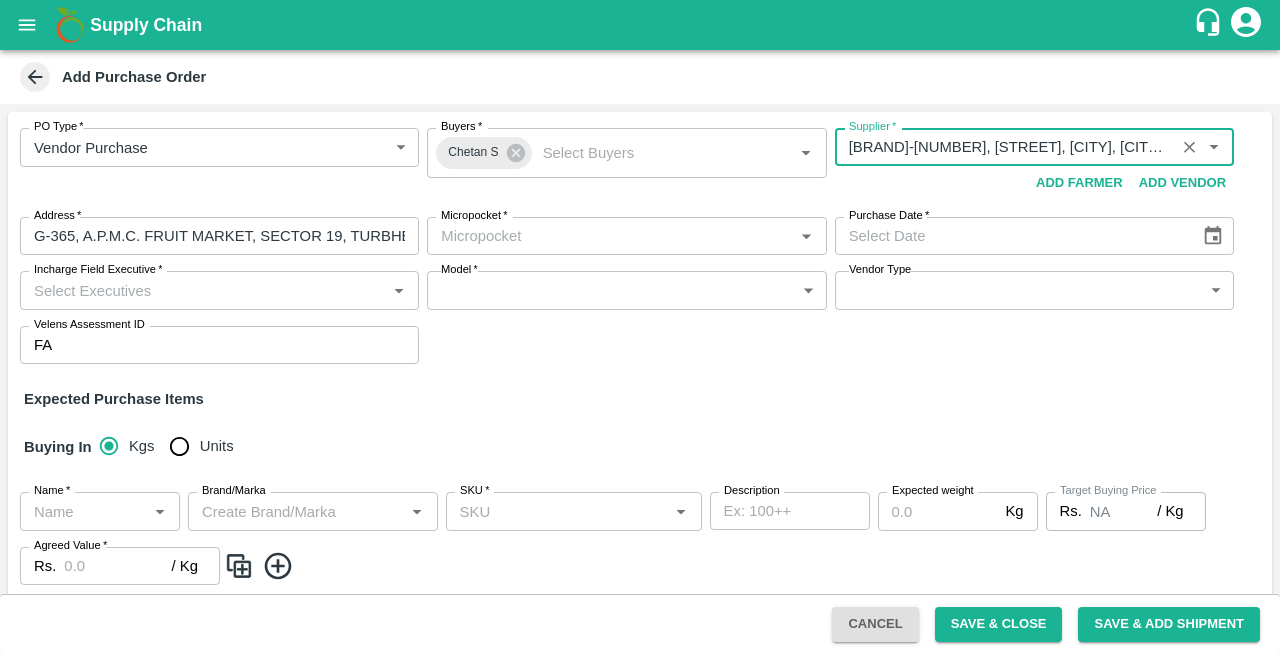 type on "NOVAFRESCO-G-365, A.P.M.C. FRUIT MARKET, SECTOR 19, TURBHE, VASHI, NAVI MUMBAI., Fruit Market, Navi Mumbai Municipal Corporation (Thane , Thane-7738038899(Supplier)" 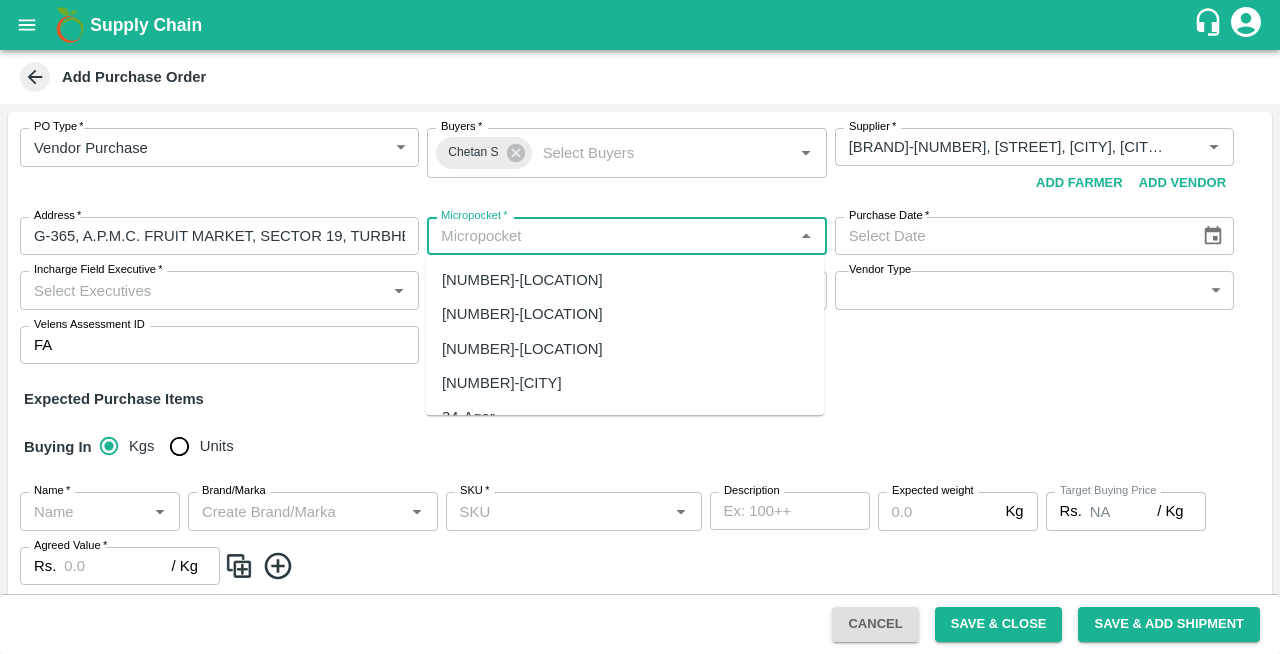 click on "Micropocket   *" at bounding box center [610, 236] 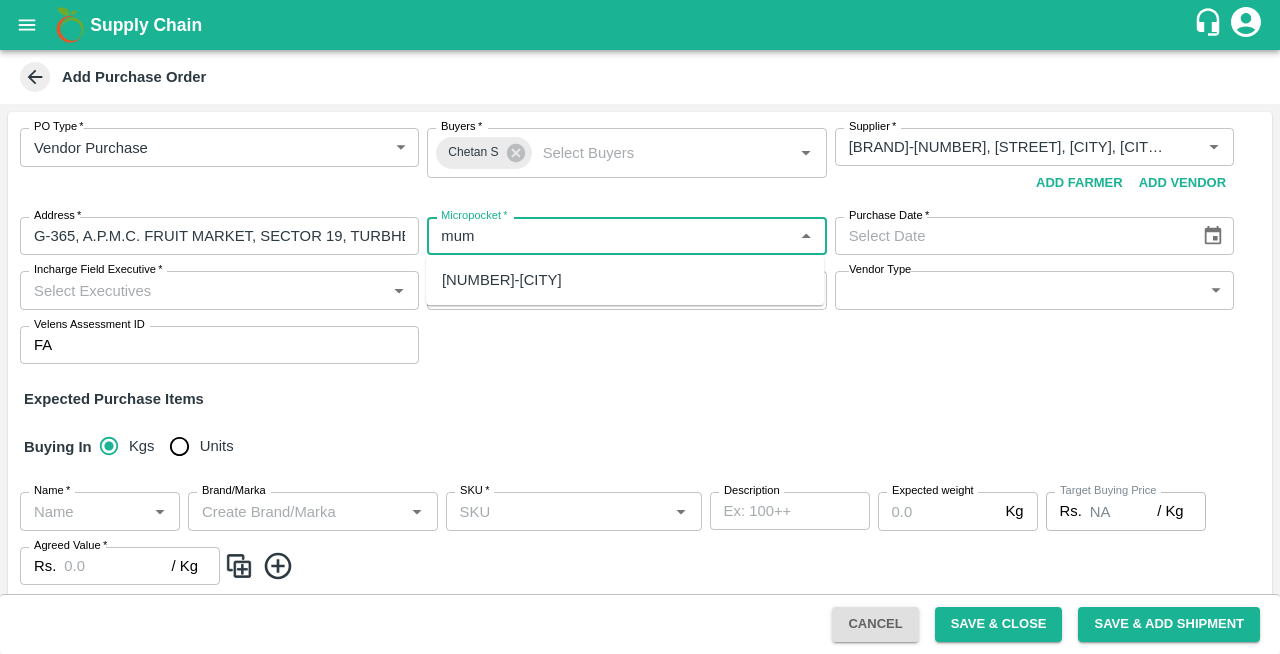 click on "[NUMBER]-[NAME]" at bounding box center (502, 280) 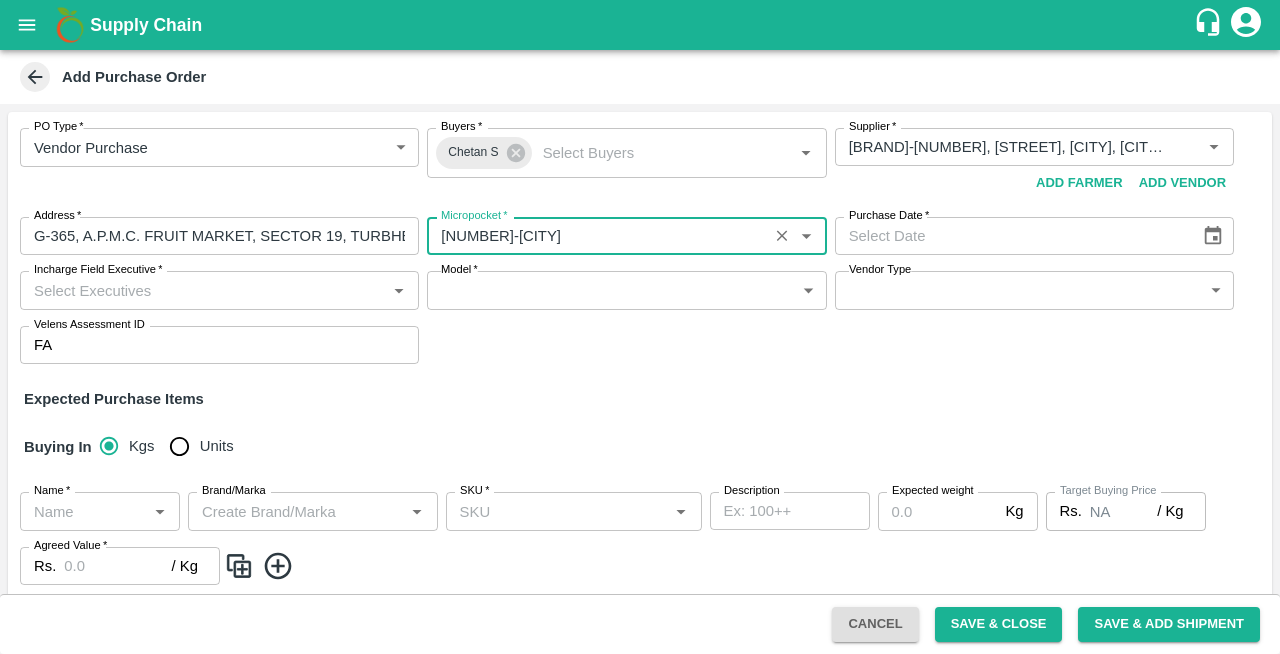 type on "[NUMBER]-[NAME]" 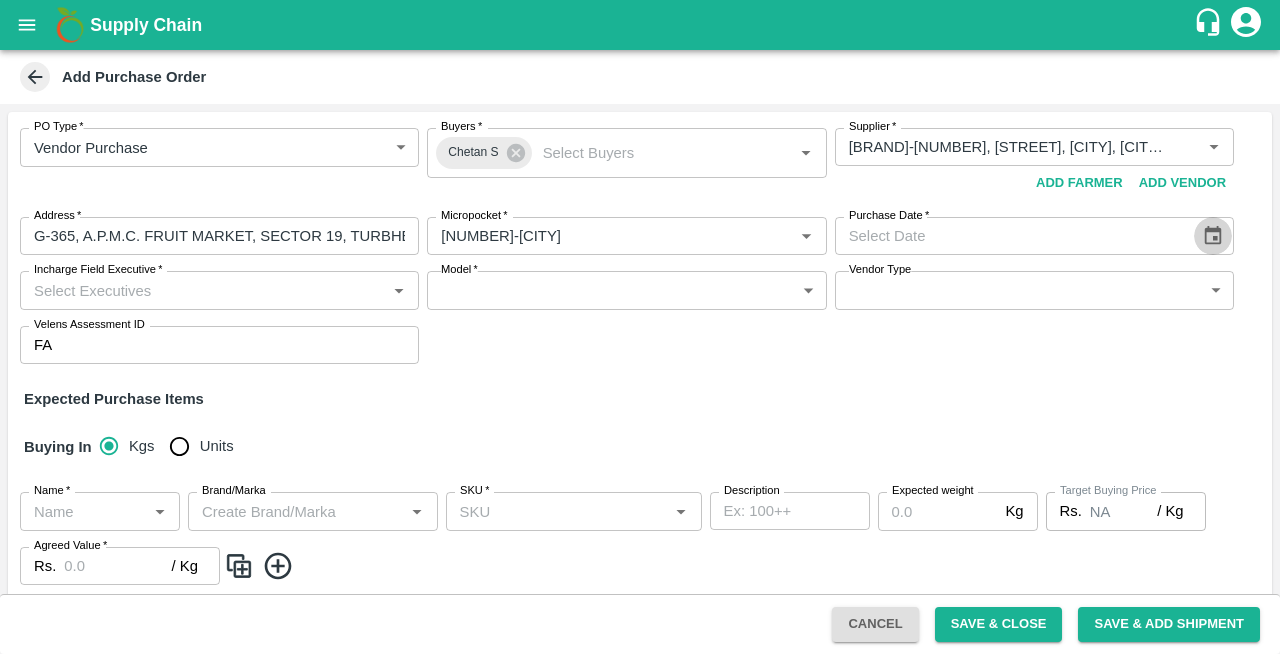 click 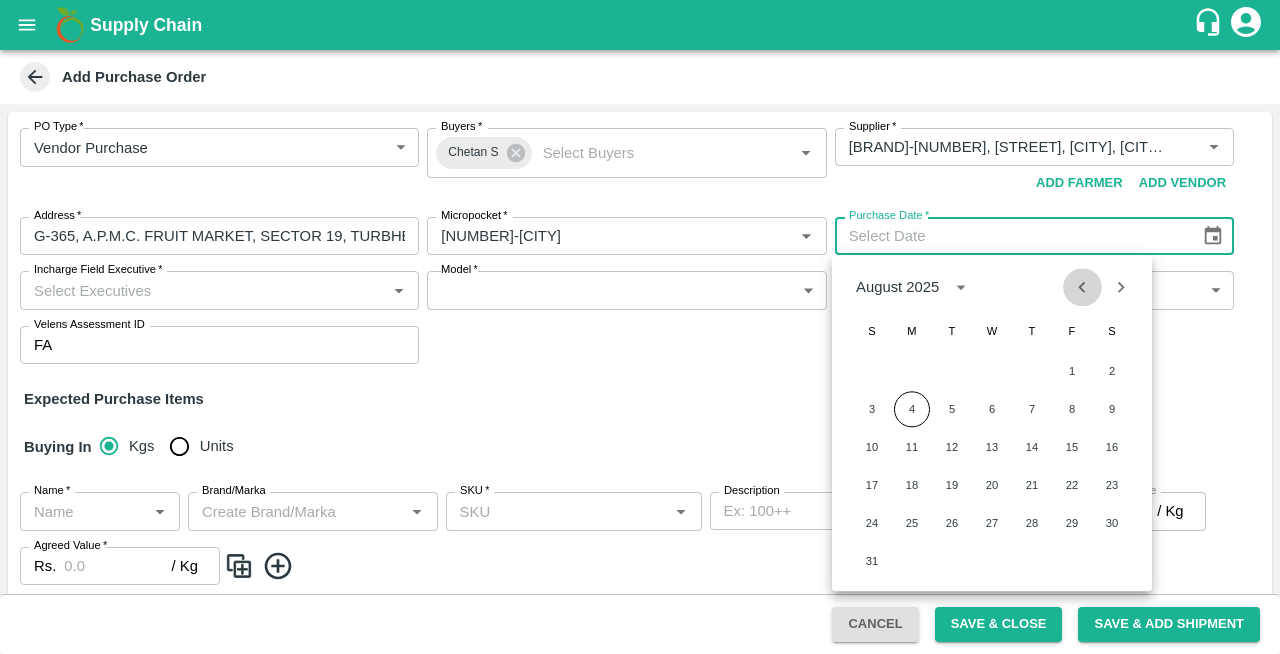 click 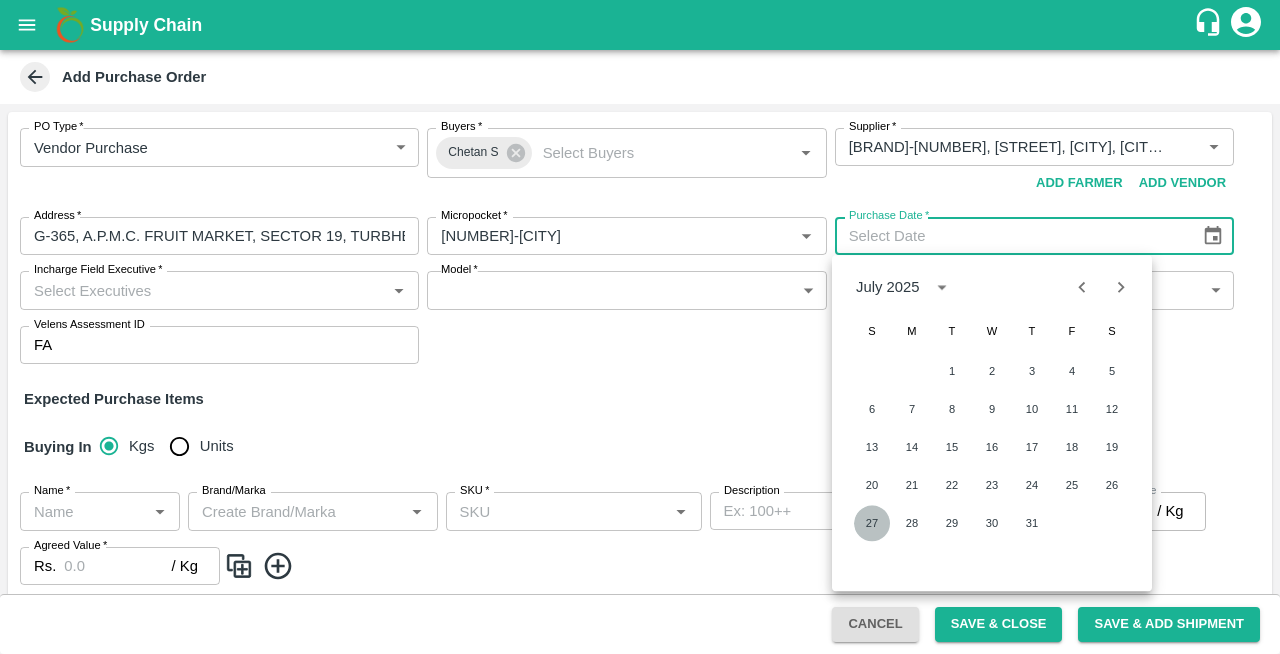 click on "27" at bounding box center [872, 523] 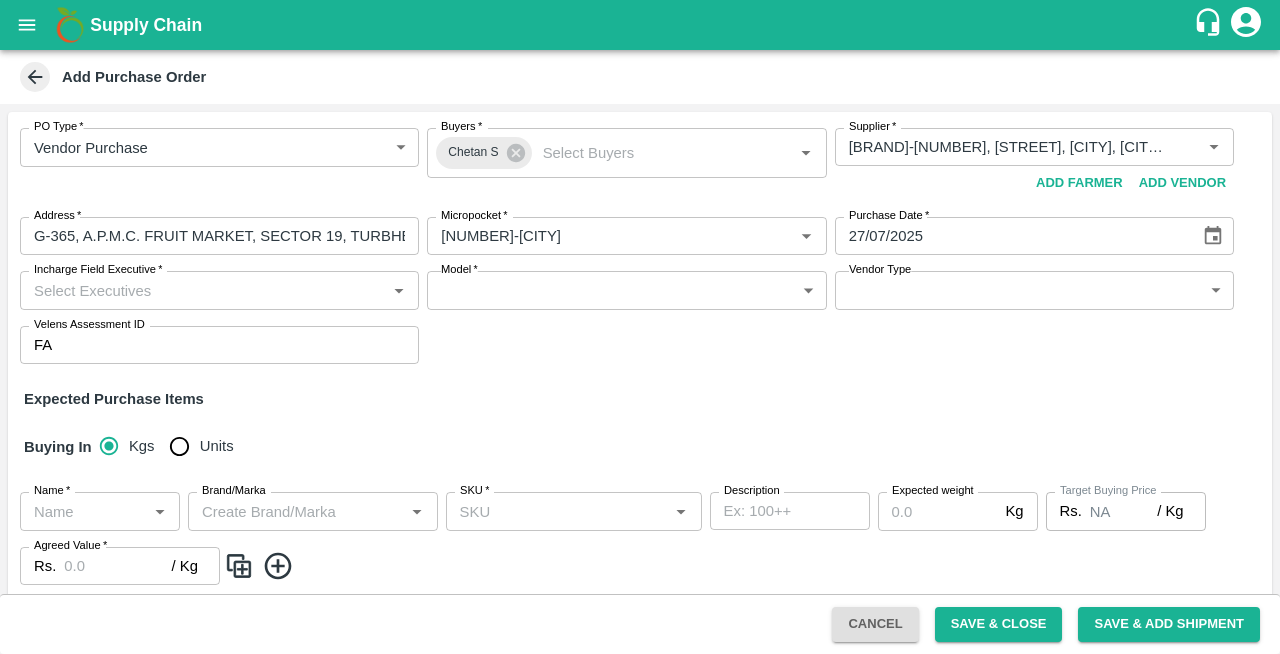 click on "Incharge Field Executive   *" at bounding box center [203, 290] 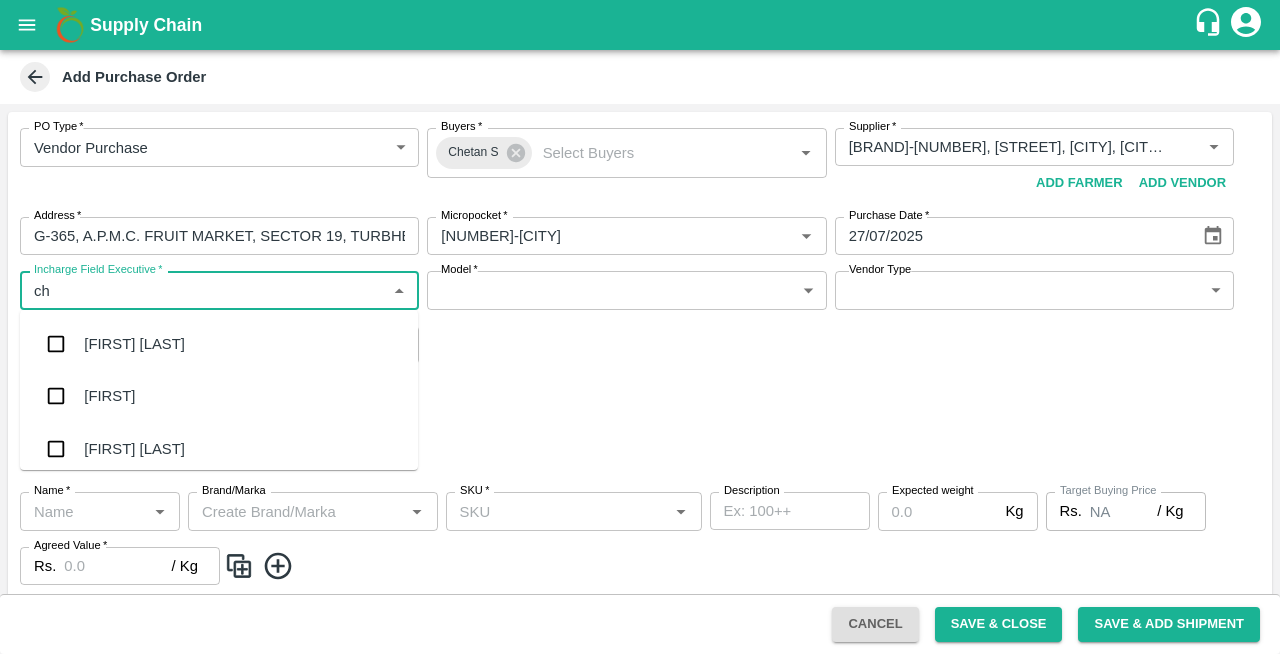 type on "che" 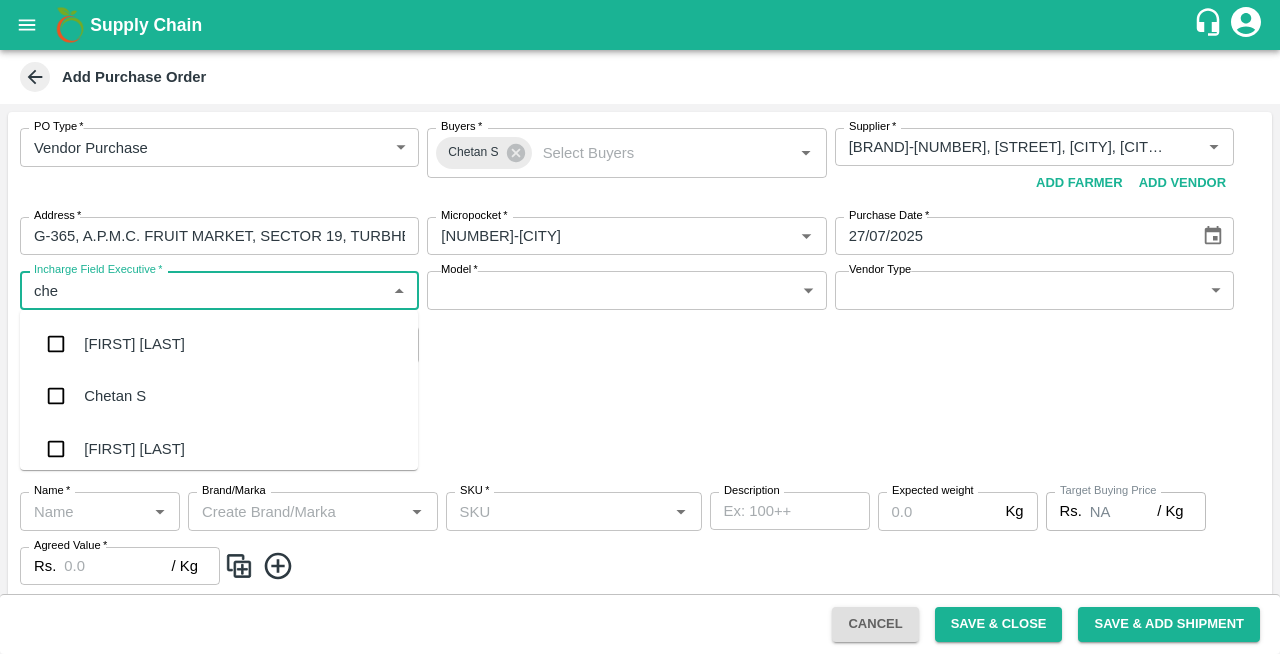 click on "Chetan S" at bounding box center [115, 396] 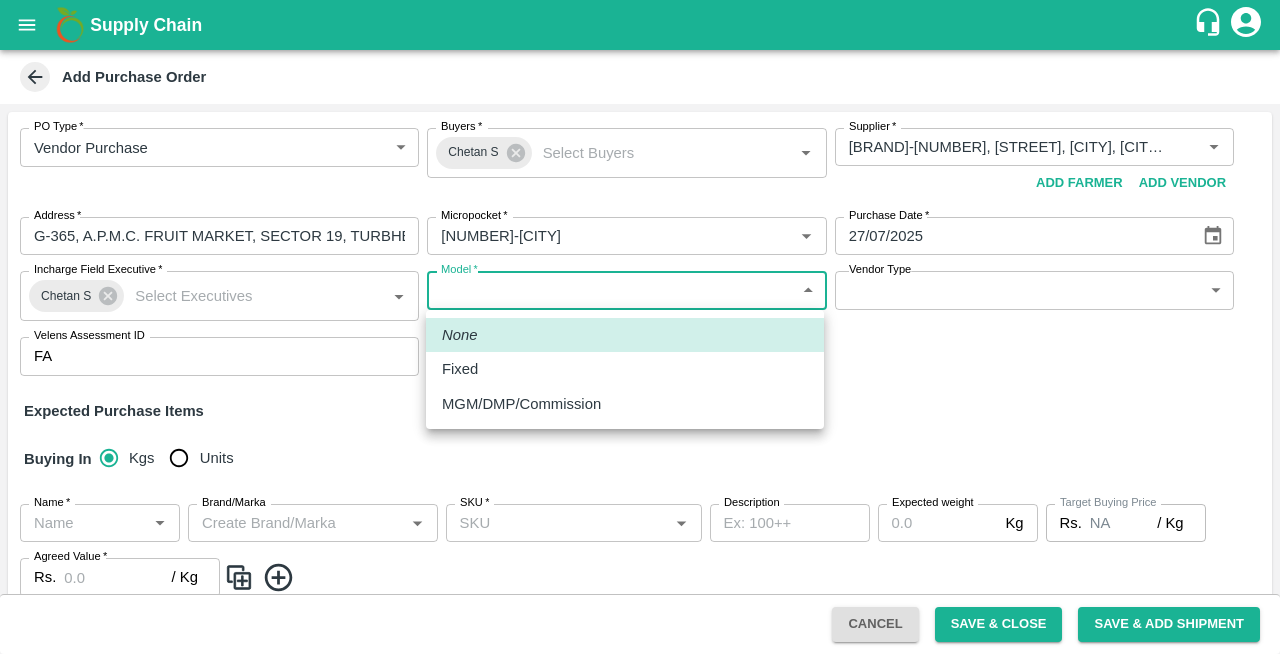 click on "Supply Chain Add Purchase Order PO Type   * Vendor Purchase 2 PO Type Buyers   * Chetan S Buyers   * Supplier   * Supplier   * Add Vendor Add Farmer Address   * G-365, A.P.M.C. FRUIT MARKET, SECTOR 19, TURBHE, VASHI, NAVI MUMBAI., Fruit Market, Navi Mumbai Municipal Corporation (Thane , Thane, , Maharashtra Address Micropocket   * Micropocket   * Purchase Date   * 27/07/2025 Purchase Date Incharge Field Executive   * Chetan S Incharge Field Executive   * Model   * ​ Model Vendor Type ​ Vendor Type Velens Assessment ID FA Velens Assessment ID Expected Purchase Items Buying In Kgs Units Name   * Name   * Brand/Marka Brand/Marka SKU   * SKU   * Description x Description Expected weight Kg Expected weight Target Buying Price Rs. NA / Kg Target Buying Price Agreed Value   * Rs. / Kg Agreed Value Upload Agreement Upload Chute Percentage % Chute Percentage Cancel Save & Close Save & Add Shipment Direct Customer Mumbai Imported DC Vijay Kumar Nishad Logout None Fixed" at bounding box center (640, 327) 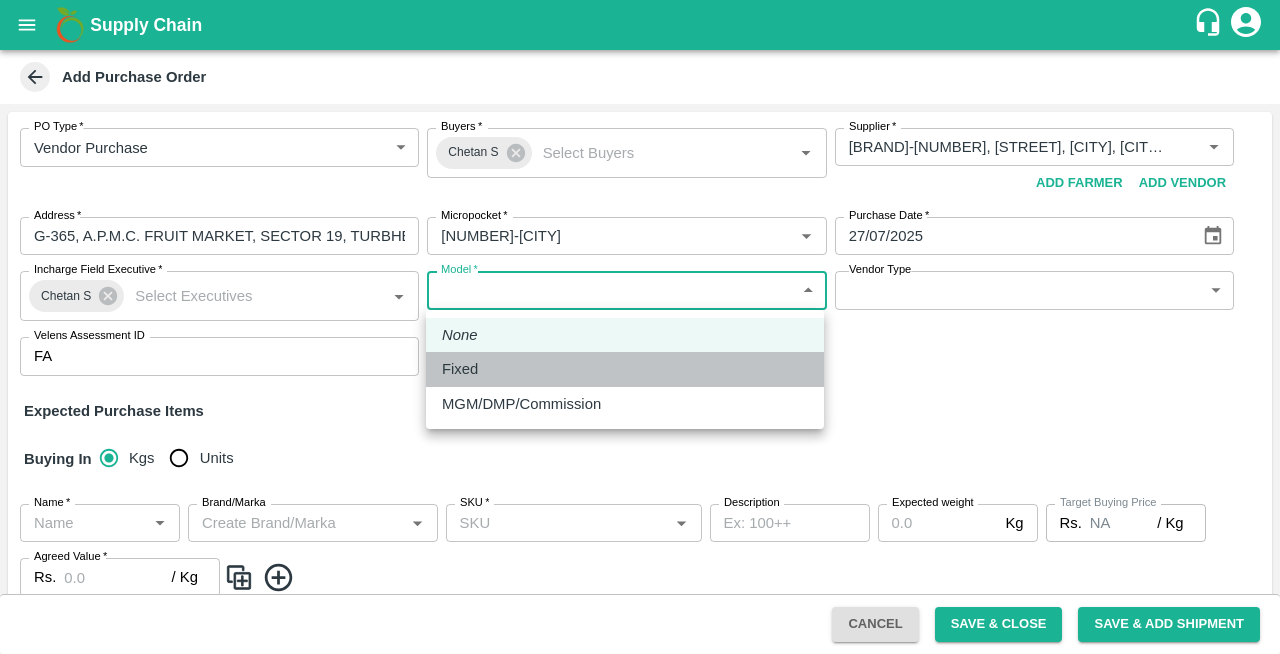 click on "Fixed" at bounding box center (460, 369) 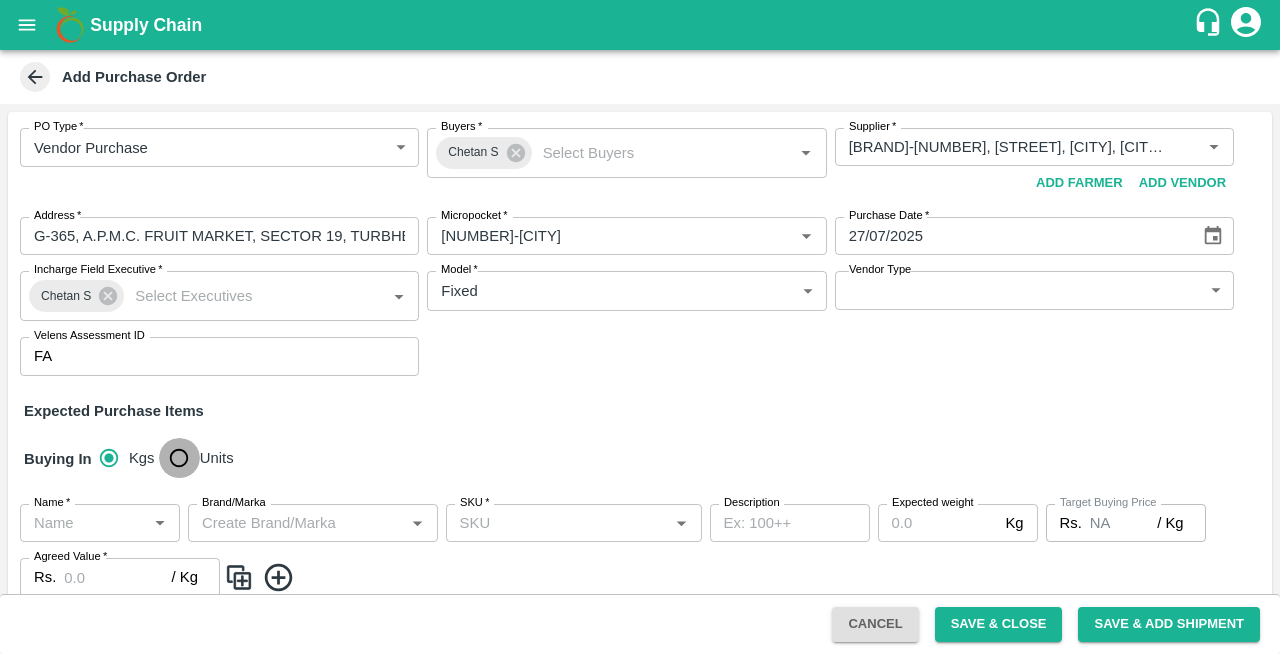 click on "Units" at bounding box center (179, 458) 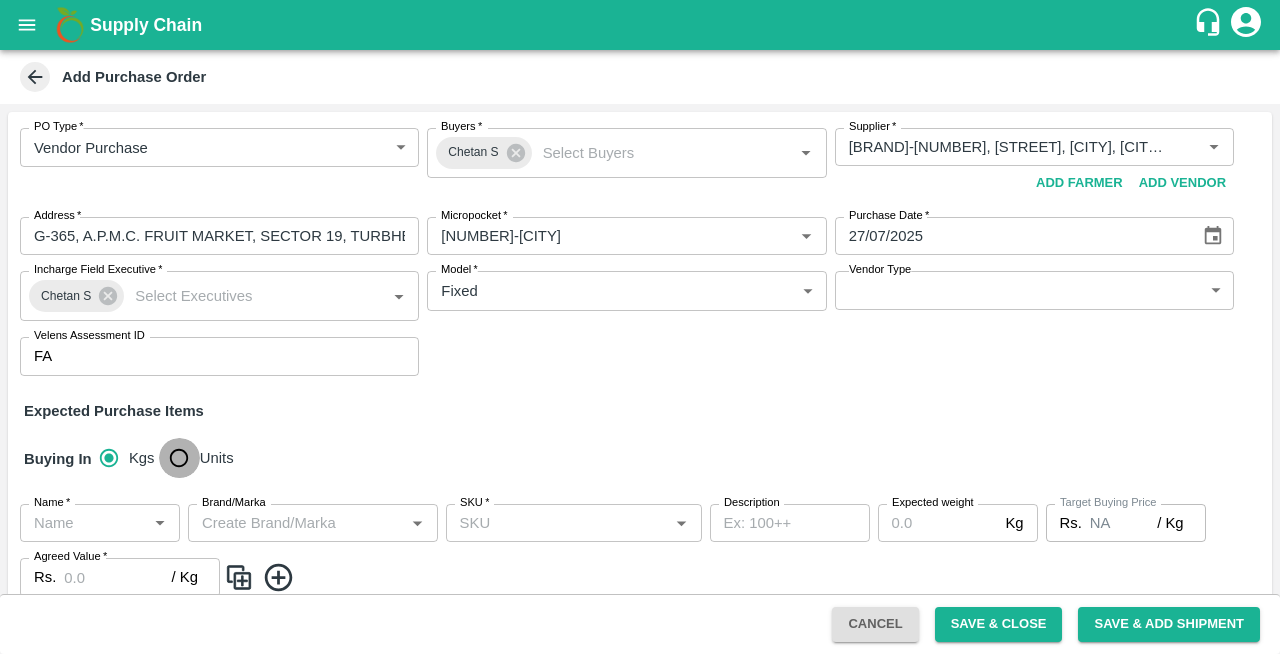 radio on "true" 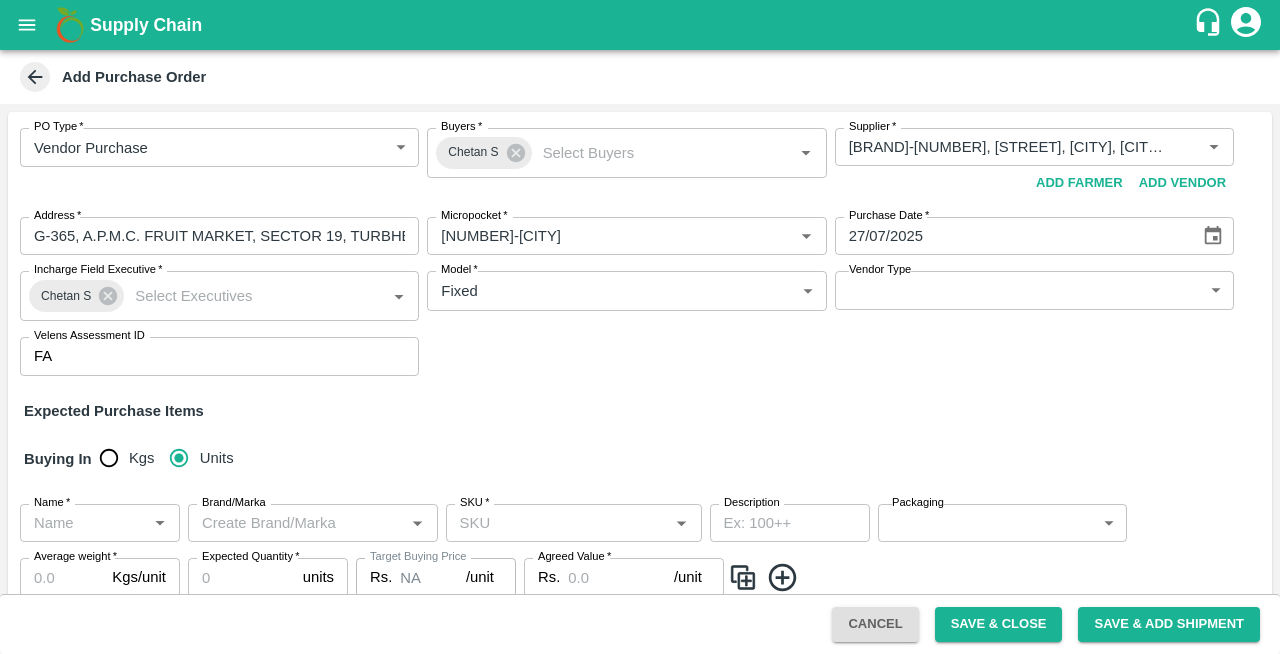 scroll, scrollTop: 129, scrollLeft: 0, axis: vertical 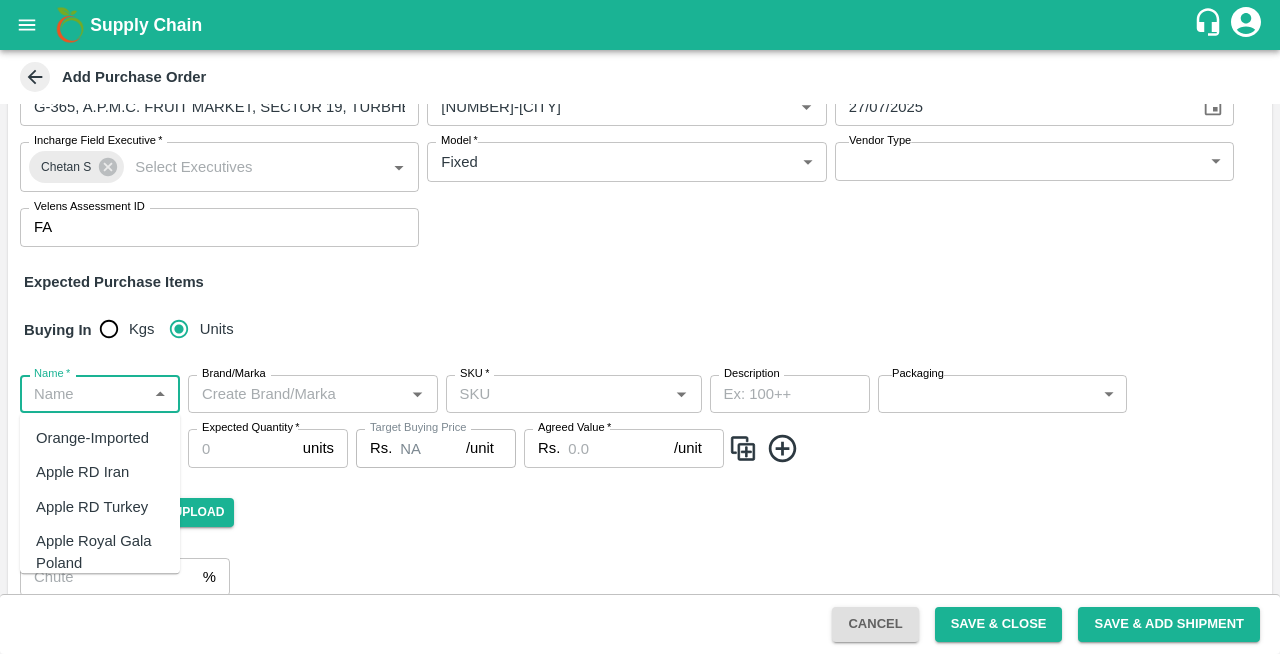 click on "Name   *" at bounding box center (83, 394) 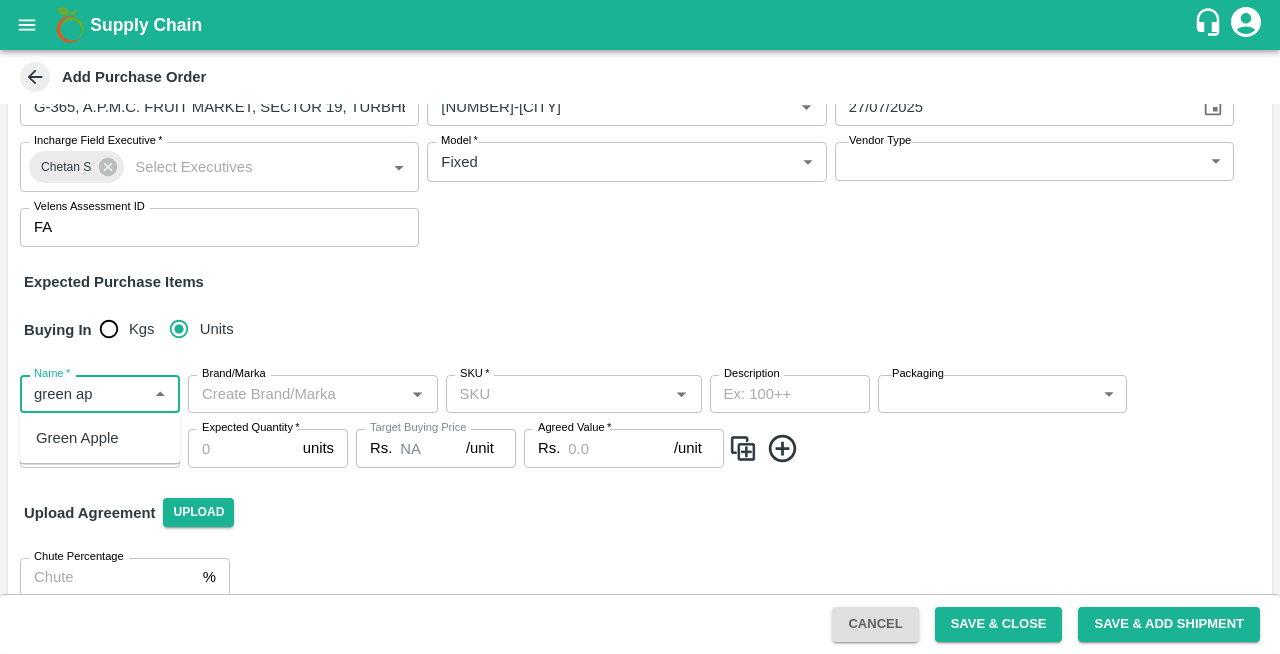 click on "Green Apple" at bounding box center [77, 438] 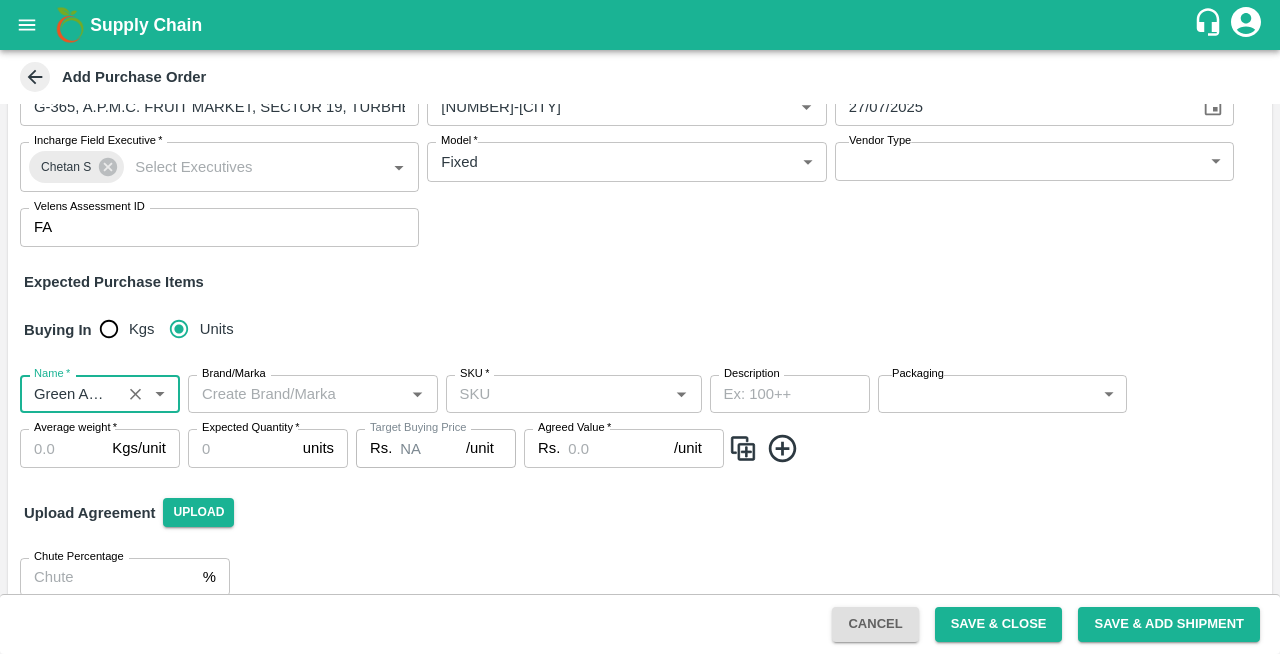 type on "Green Apple" 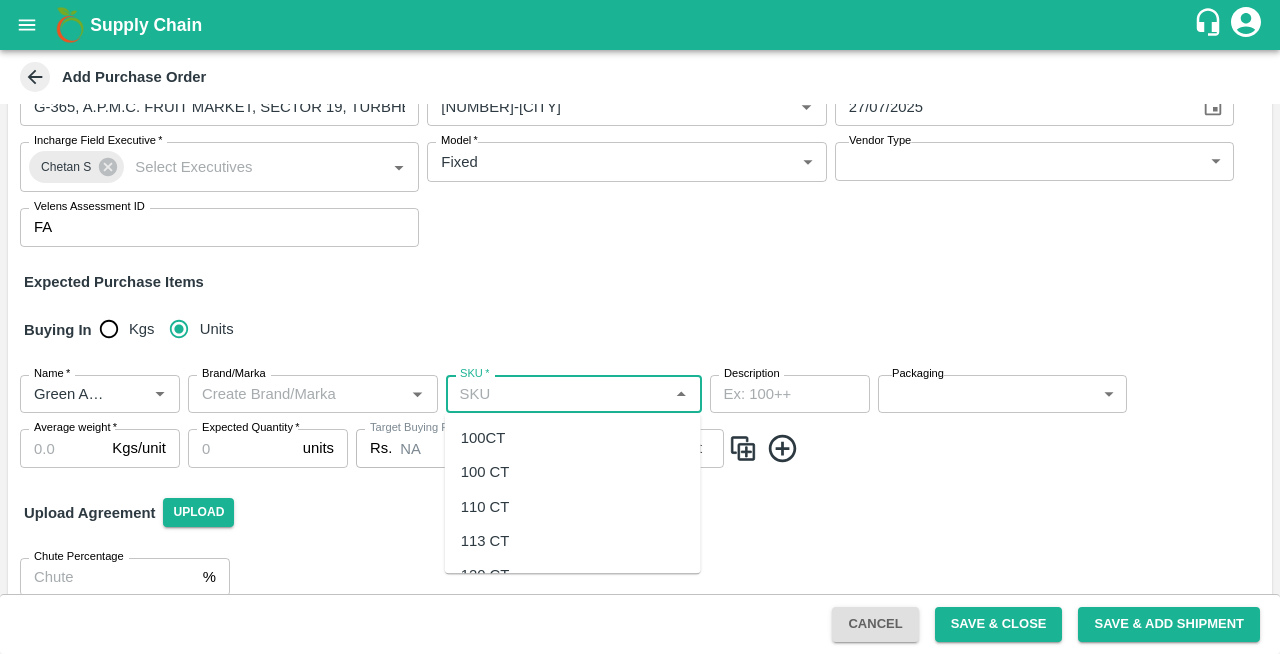 click on "SKU   *" at bounding box center (557, 394) 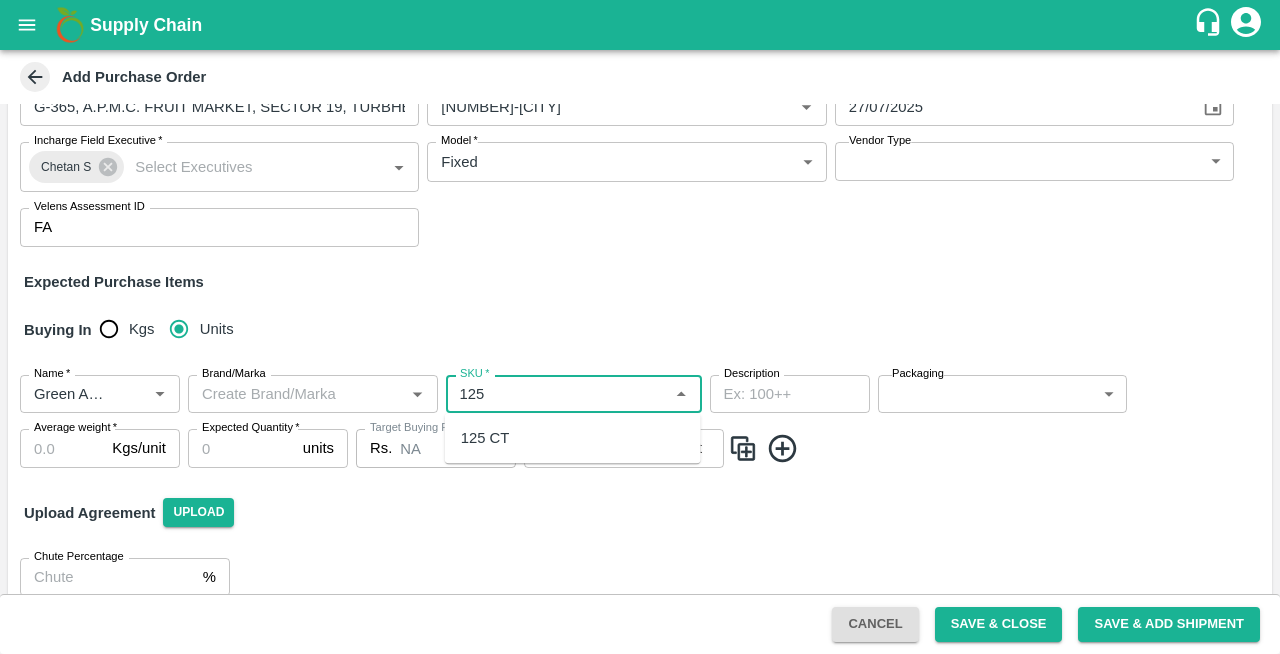 click on "125 CT" at bounding box center (485, 438) 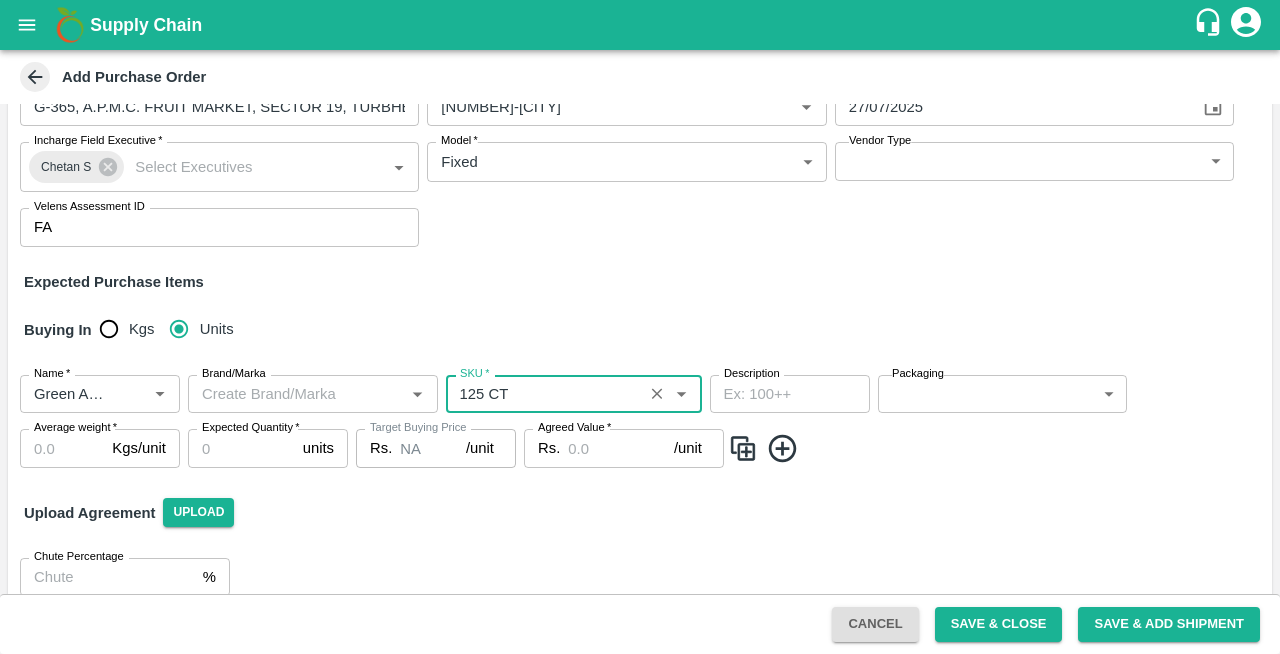 type on "125 CT" 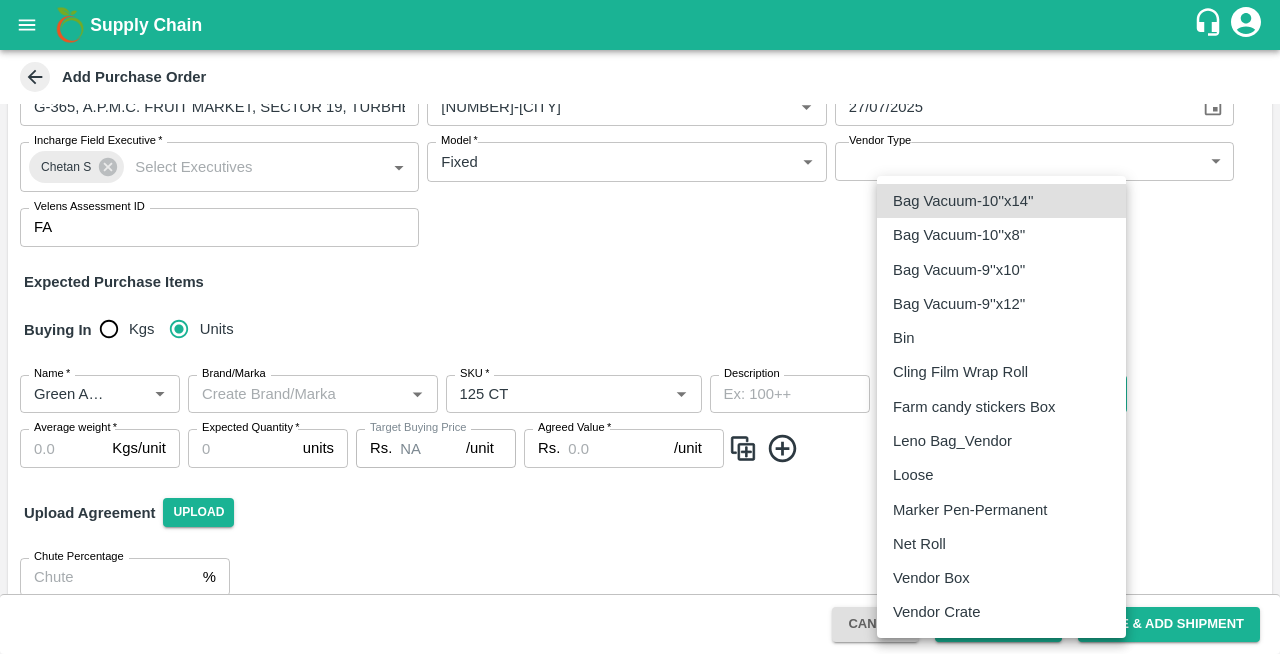 click on "Supply Chain Add Purchase Order PO Type   * Vendor Purchase 2 PO Type Buyers   * Chetan S Buyers   * Supplier   * Supplier   * Add Vendor Add Farmer Address   * G-365, A.P.M.C. FRUIT MARKET, SECTOR 19, TURBHE, VASHI, NAVI MUMBAI., Fruit Market, Navi Mumbai Municipal Corporation (Thane , Thane, , Maharashtra Address Micropocket   * Micropocket   * Purchase Date   * 27/07/2025 Purchase Date Incharge Field Executive   * Chetan S Incharge Field Executive   * Model   * Fixed Fixed Model Vendor Type ​ Vendor Type Velens Assessment ID FA Velens Assessment ID Expected Purchase Items Buying In Kgs Units Name   * Name   * Brand/Marka Brand/Marka SKU   * SKU   * Description x Description Packaging ​ Packaging Average weight   * Kgs/unit Average weight Expected Quantity   * units Expected Quantity Target Buying Price Rs. NA /unit Target Buying Price Agreed Value   * Rs. /unit Agreed Value Upload Agreement Upload Chute Percentage % Chute Percentage Cancel Save & Close Logout Bin" at bounding box center (640, 327) 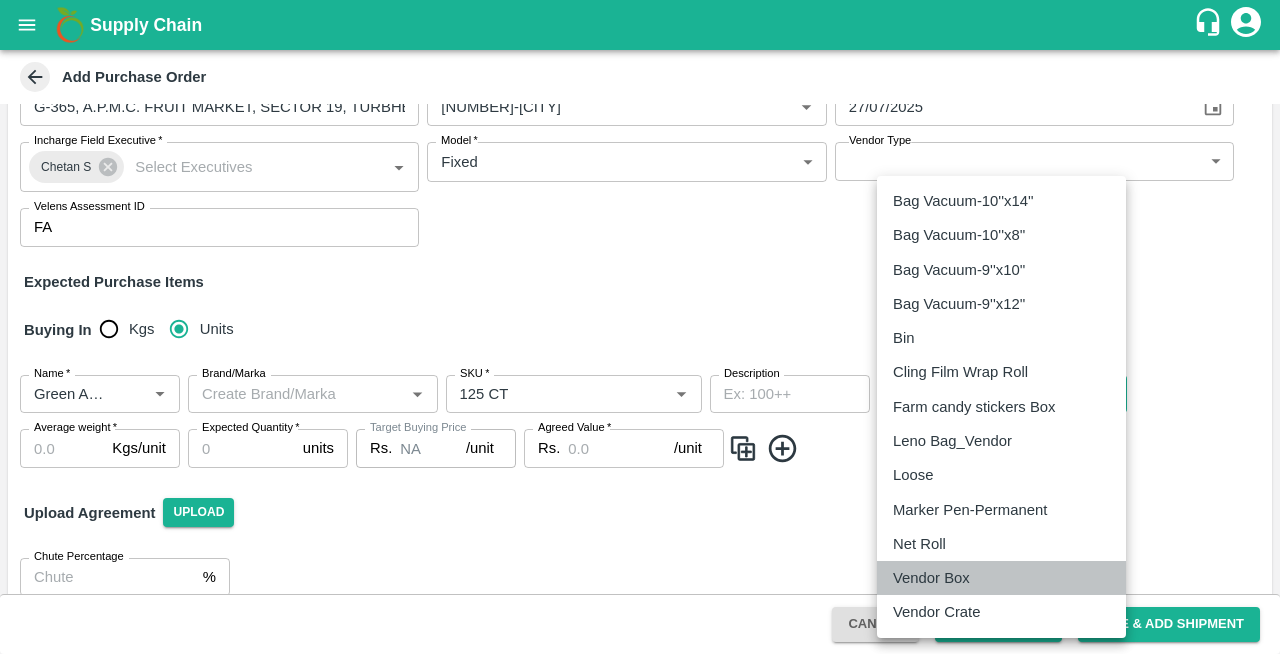 click on "Vendor Box" at bounding box center [931, 578] 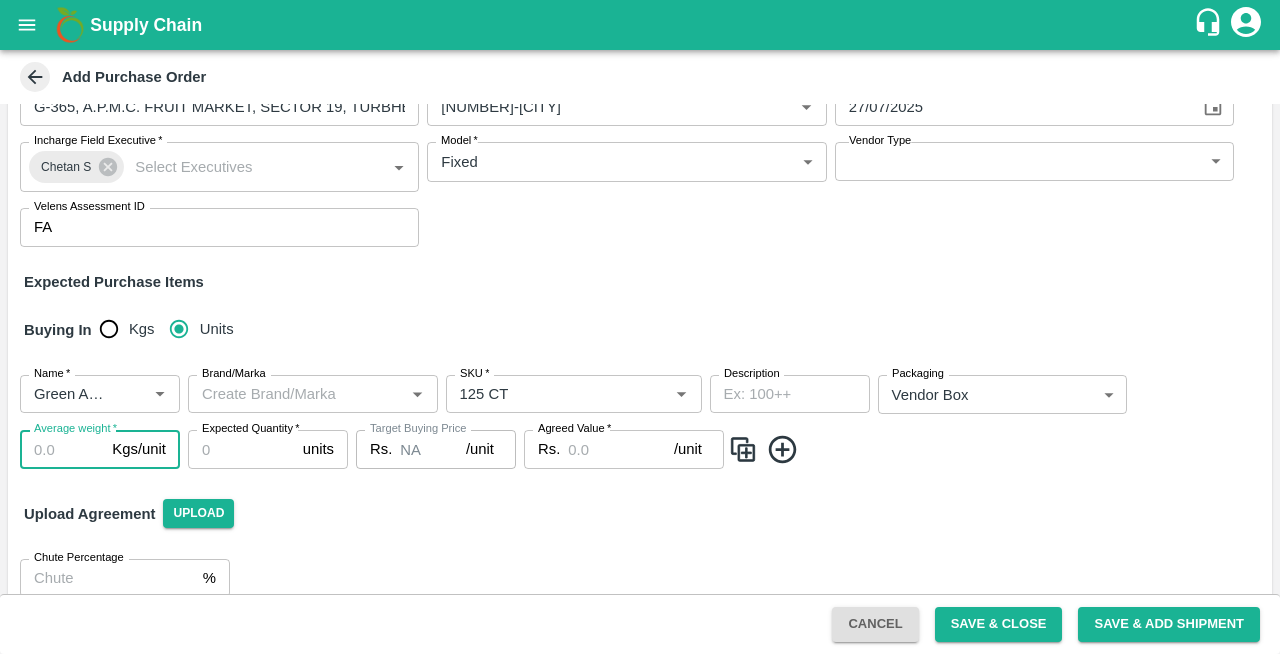 click on "Average weight   *" at bounding box center (62, 449) 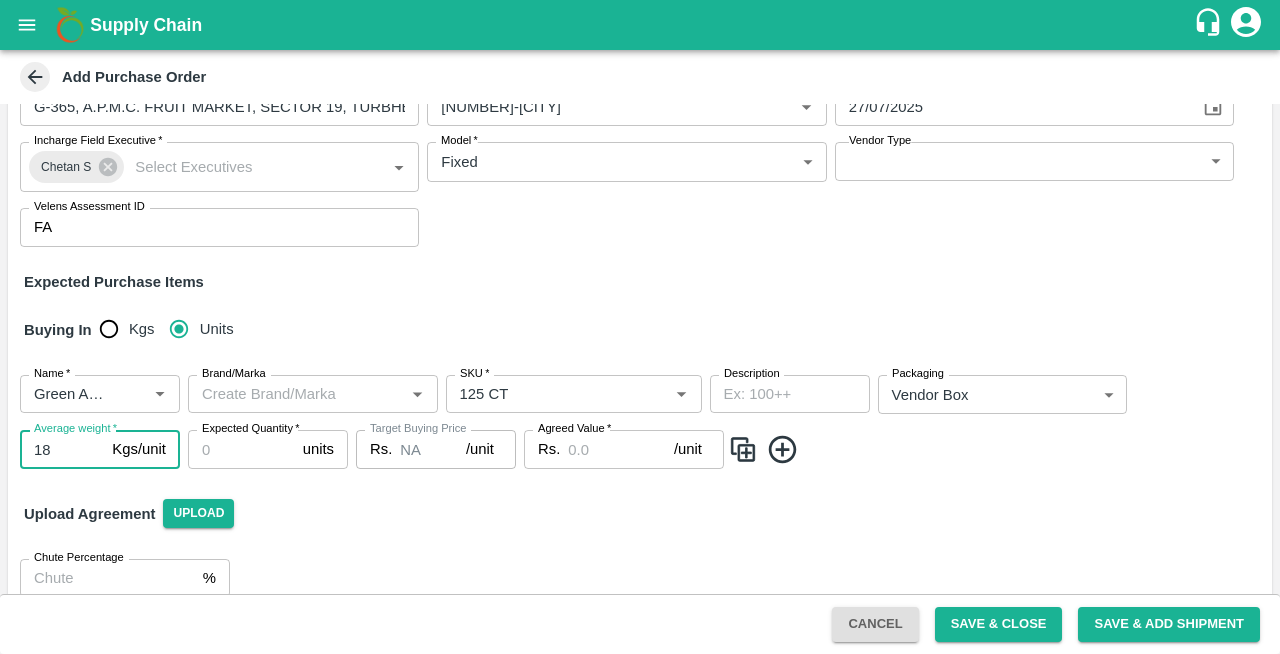 type on "18" 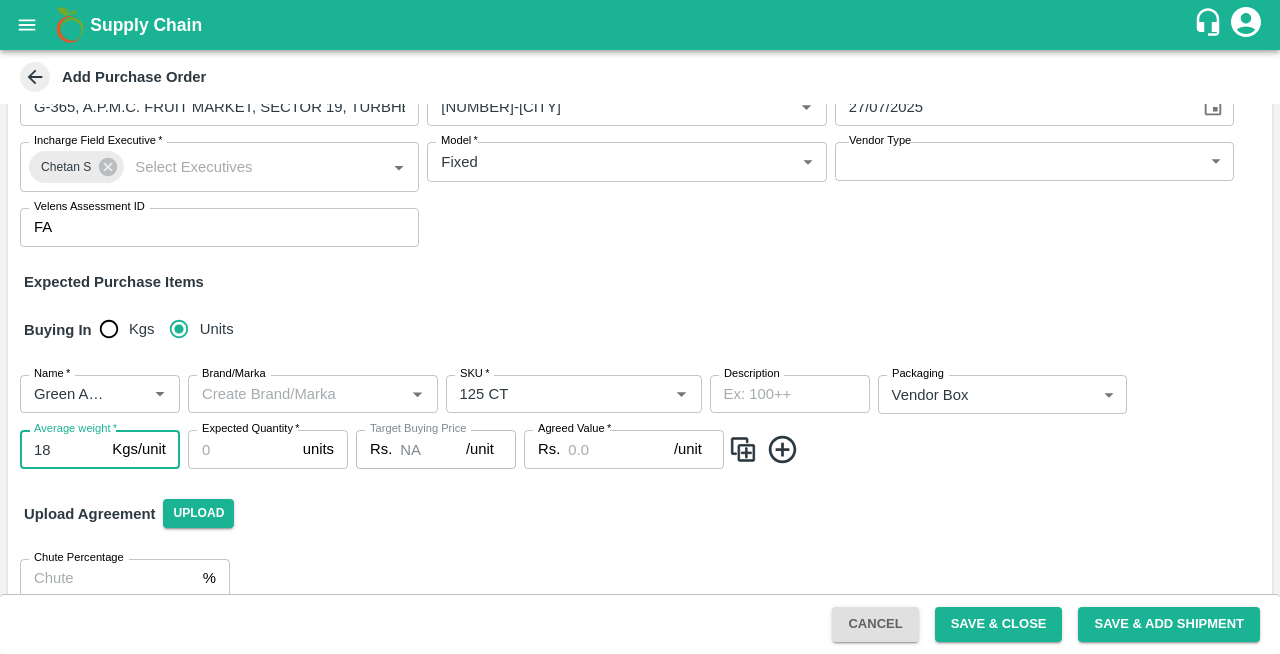 click on "Expected Quantity   *" at bounding box center [241, 449] 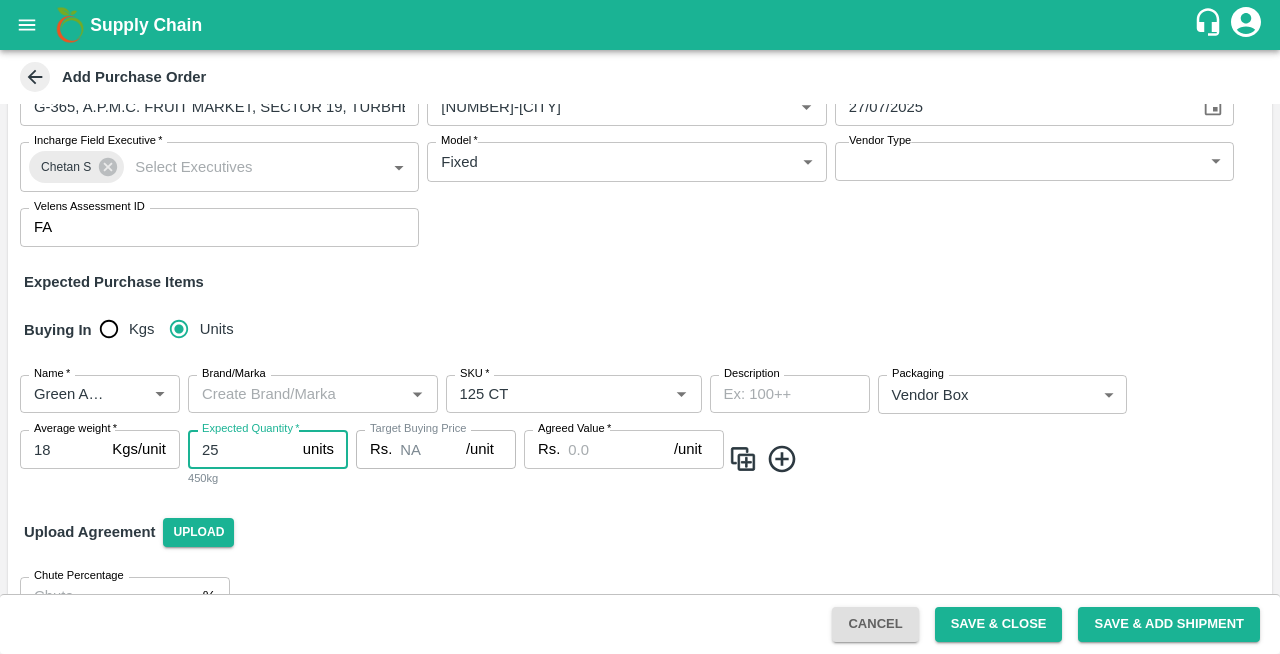 type on "25" 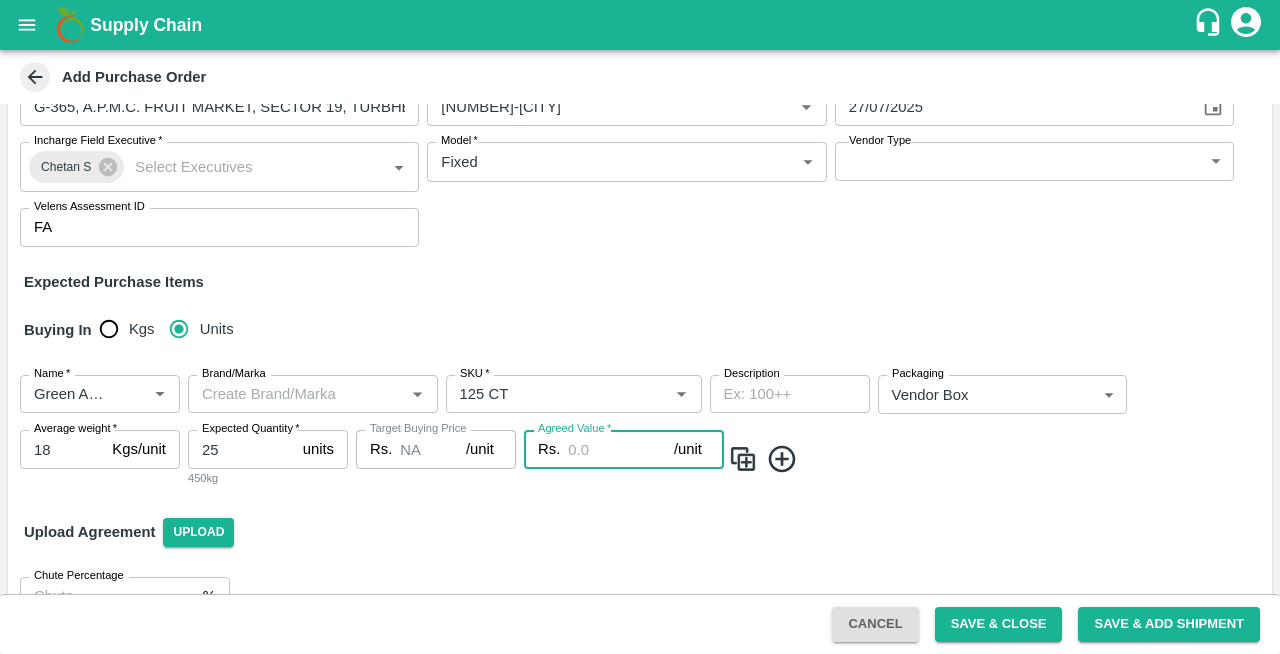 click on "Agreed Value   *" at bounding box center (621, 449) 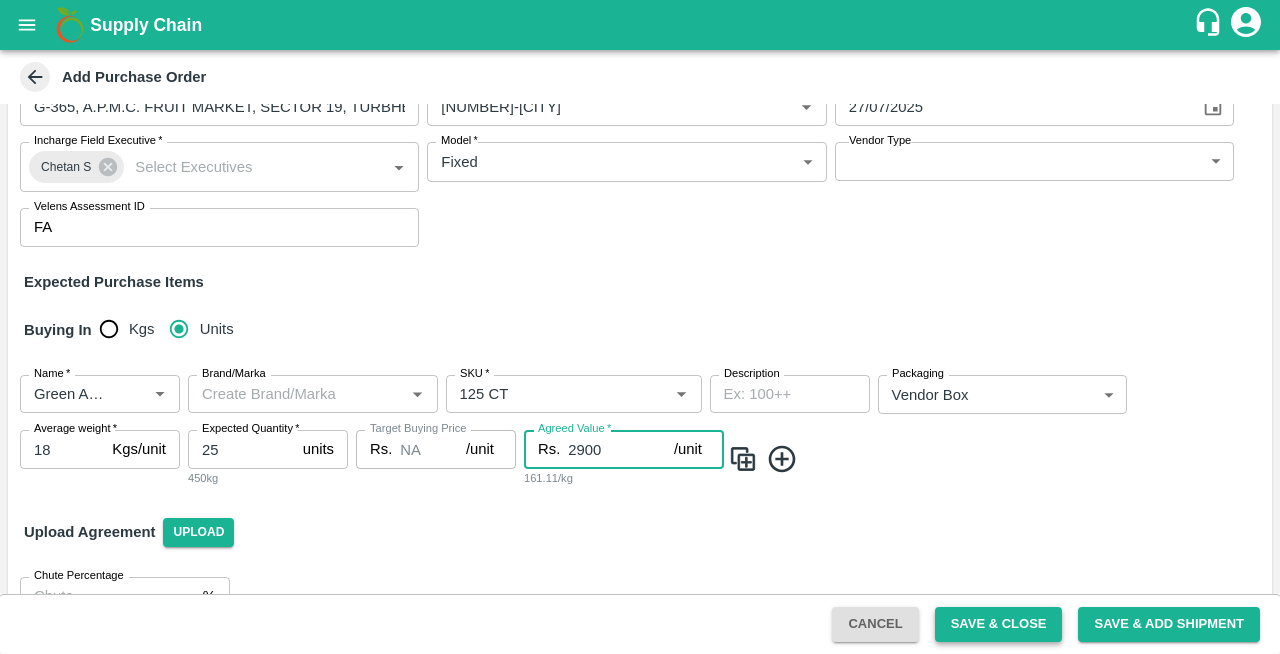 type on "2900" 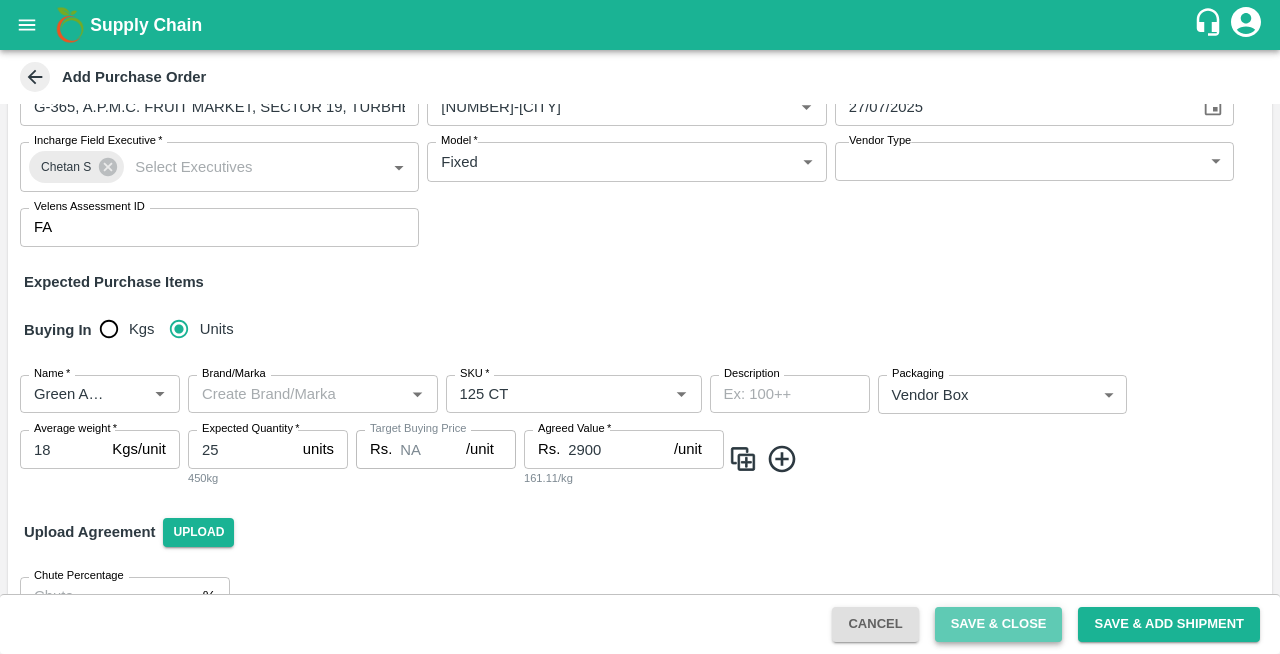 click on "Save & Close" at bounding box center [999, 624] 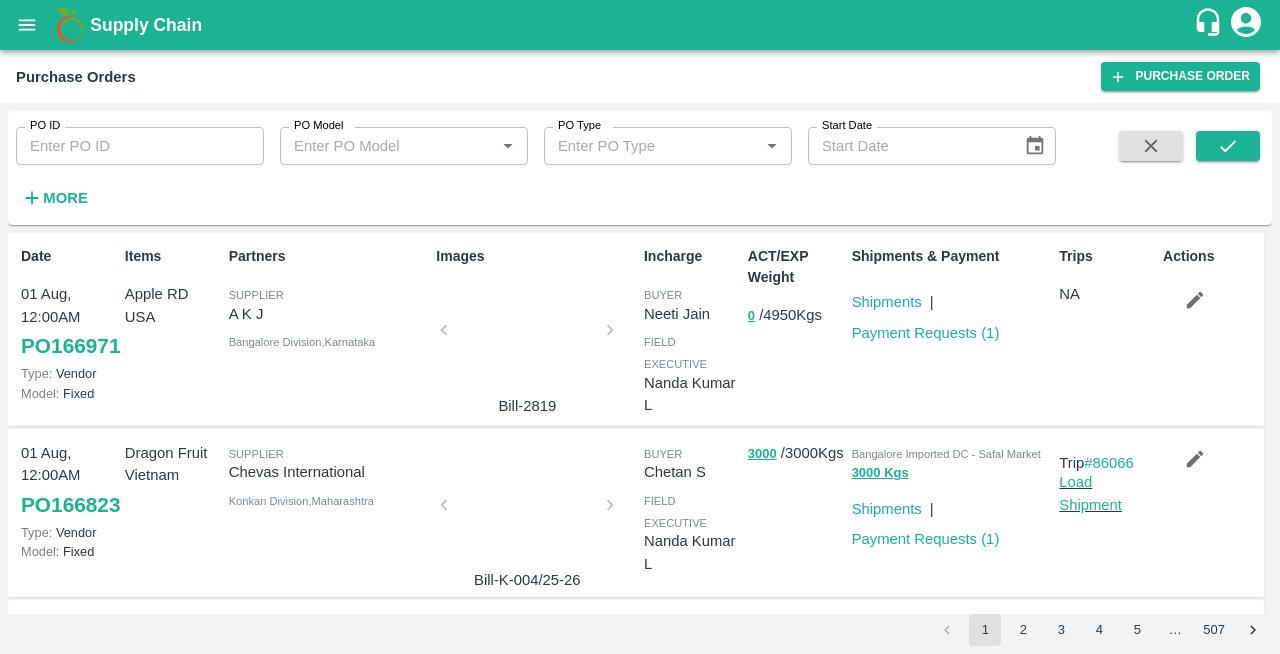 scroll, scrollTop: 0, scrollLeft: 0, axis: both 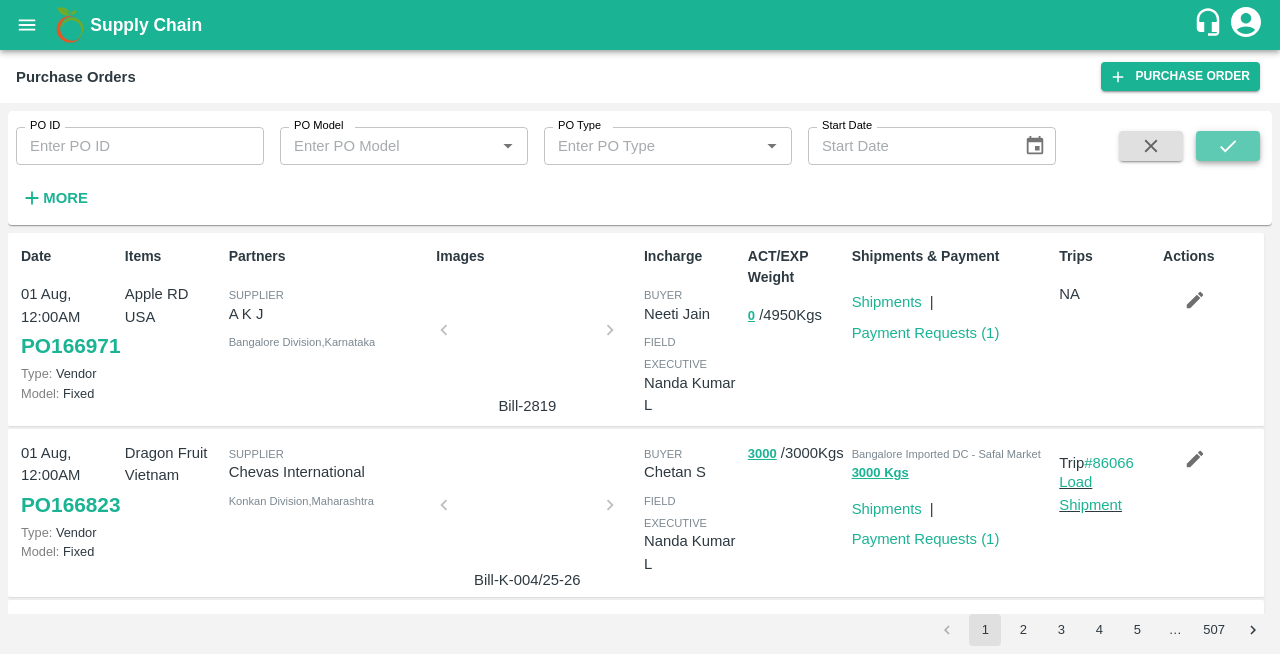 click 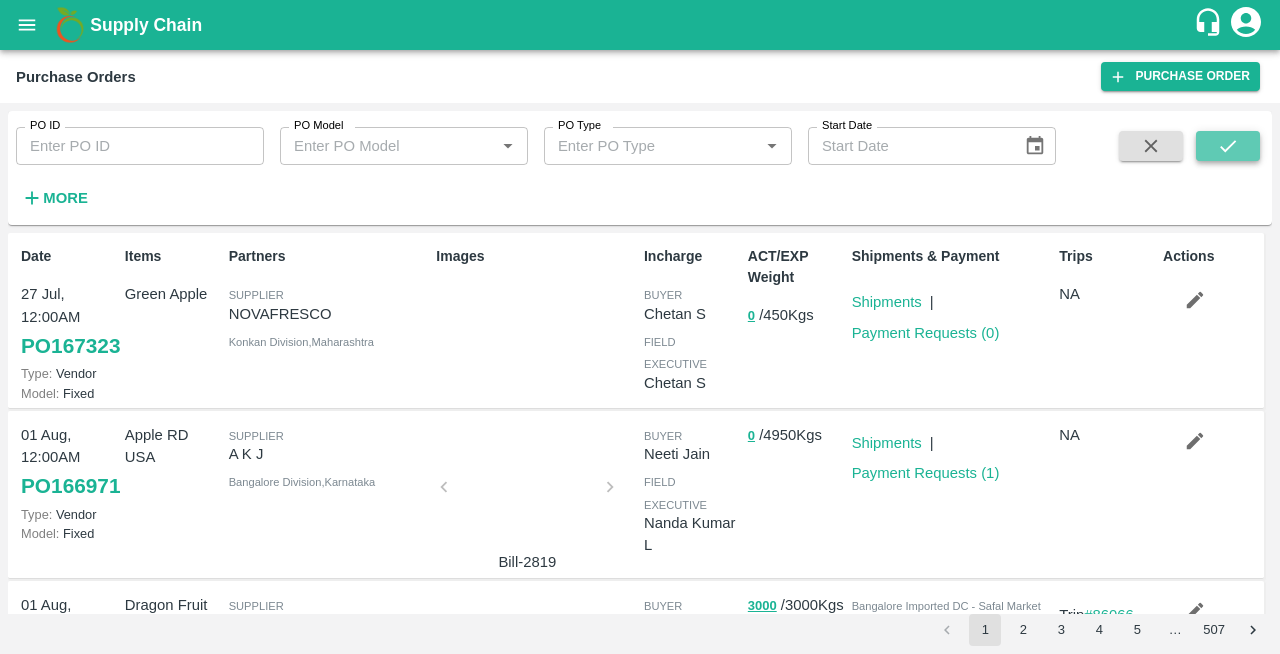 click 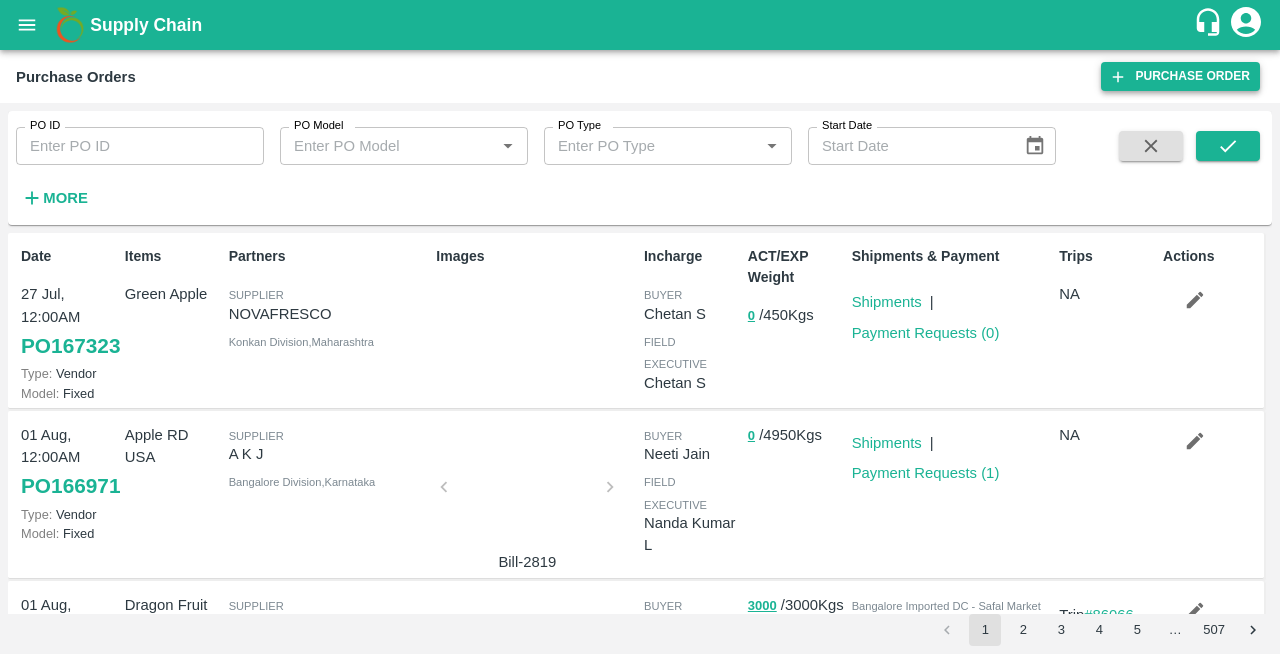 click on "Purchase Order" at bounding box center [1180, 76] 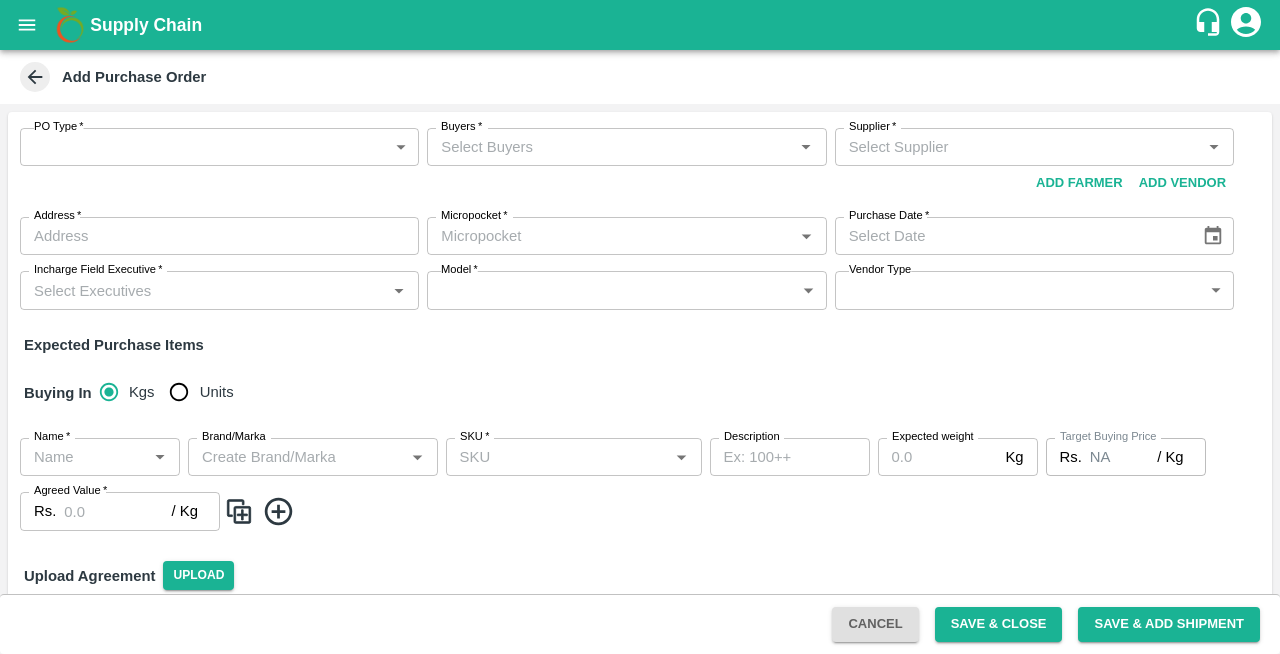 scroll, scrollTop: 0, scrollLeft: 0, axis: both 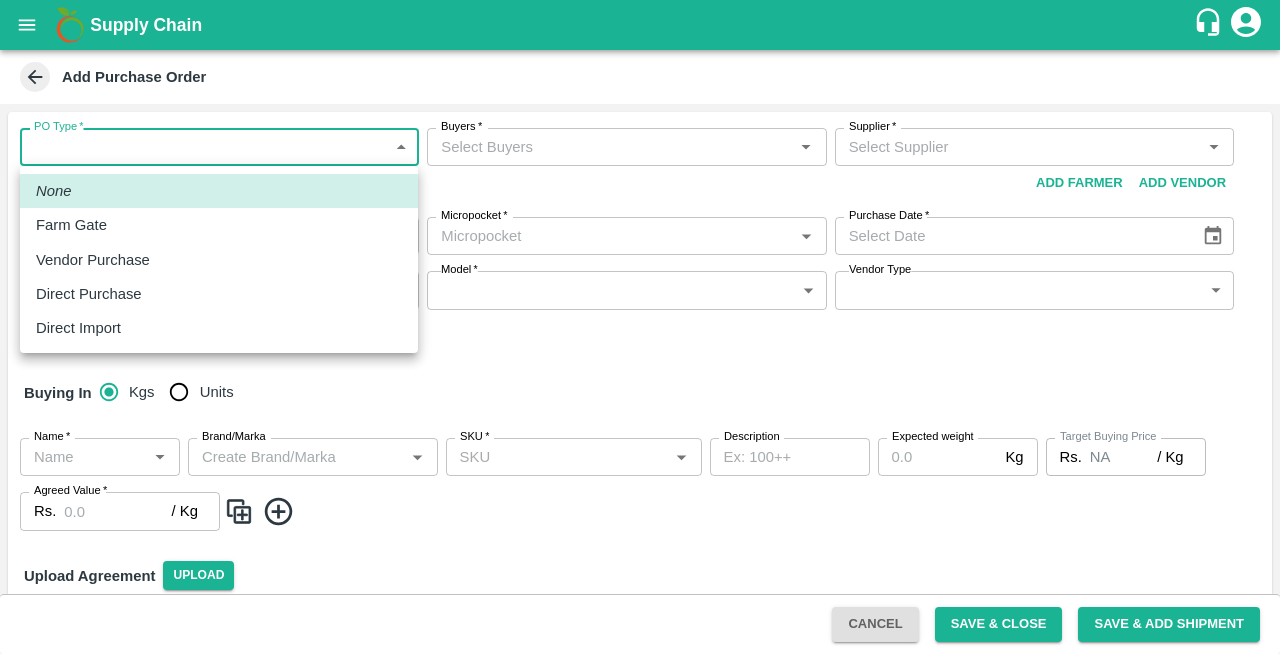 click on "Supply Chain Add Purchase Order PO Type   * ​ PO Type Buyers   * Buyers   * Supplier   * Supplier   * Add Vendor Add Farmer Address   * Address Micropocket   * Micropocket   * Purchase Date   * Purchase Date Incharge Field Executive   * Incharge Field Executive   * Model   * ​ Model Vendor Type ​ Vendor Type Expected Purchase Items Buying In Kgs Units Name   * Name   * Brand/Marka Brand/Marka SKU   * SKU   * Description x Description Expected weight Kg Expected weight Target Buying Price Rs. NA / Kg Target Buying Price Agreed Value   * Rs. / Kg Agreed Value Upload Agreement Upload Chute Percentage % Chute Percentage Cancel Save & Close Save & Add Shipment Direct Customer [CITY] Imported DC [FIRST] [LAST] Logout None Farm Gate Vendor Purchase Direct Purchase Direct Import" at bounding box center (640, 327) 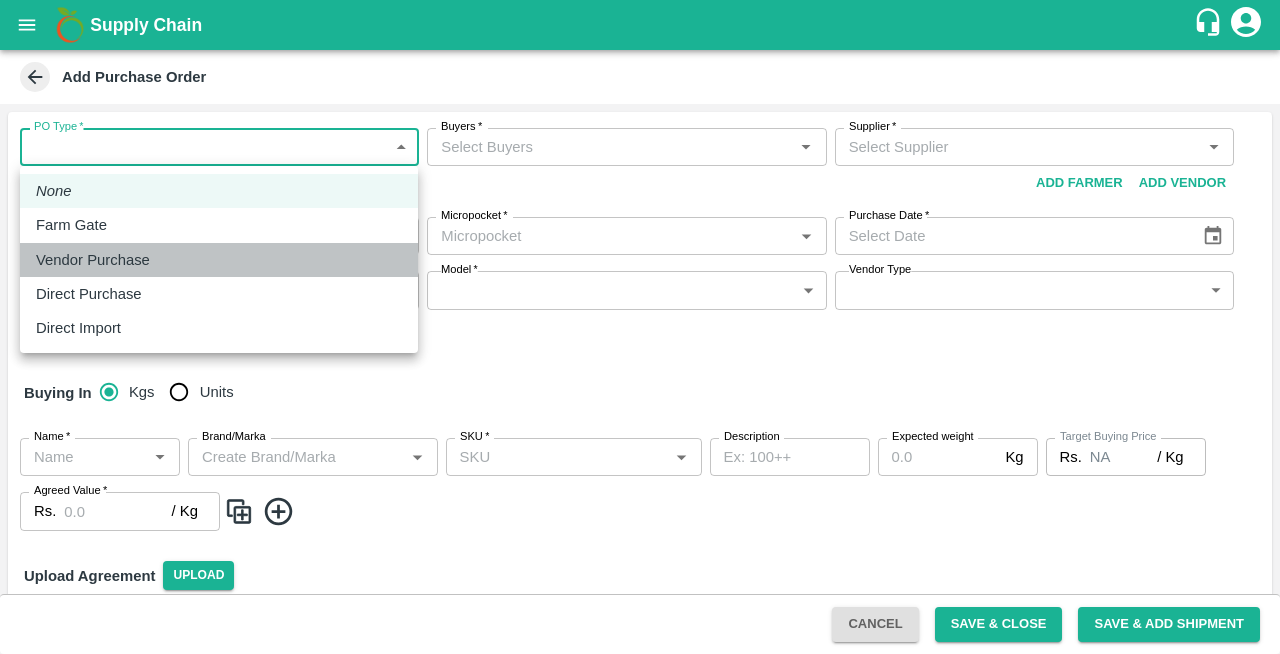 click on "Vendor Purchase" at bounding box center (93, 260) 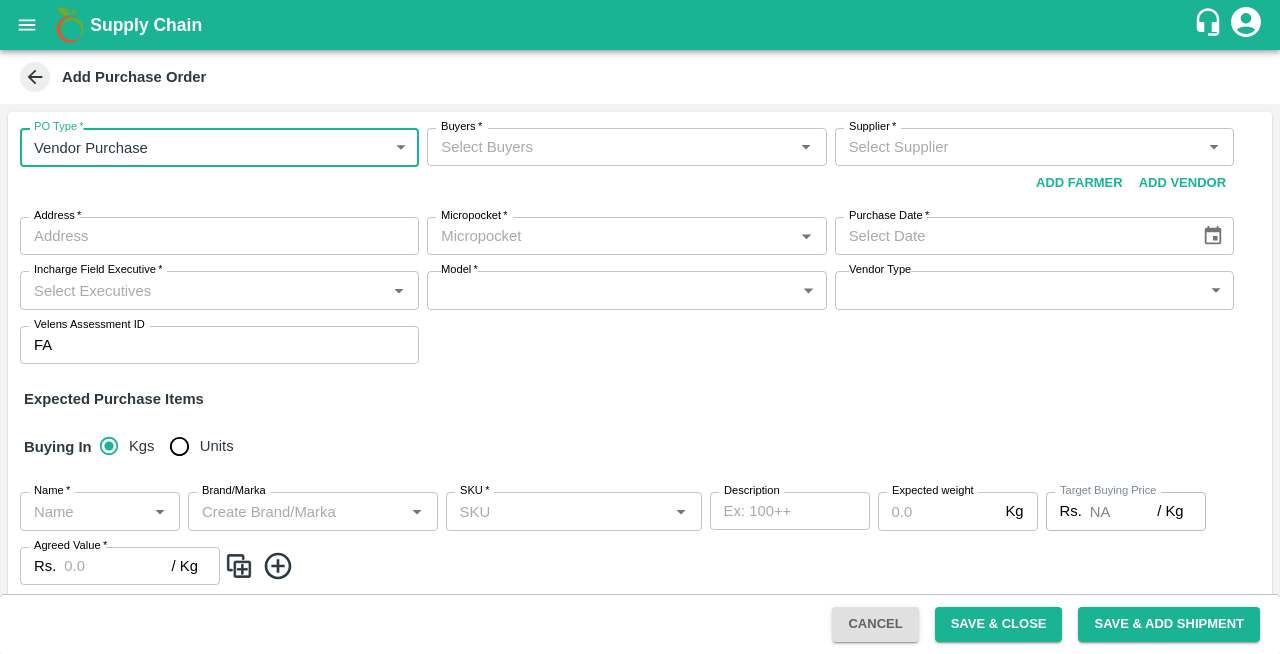 click on "Buyers   *" at bounding box center (610, 147) 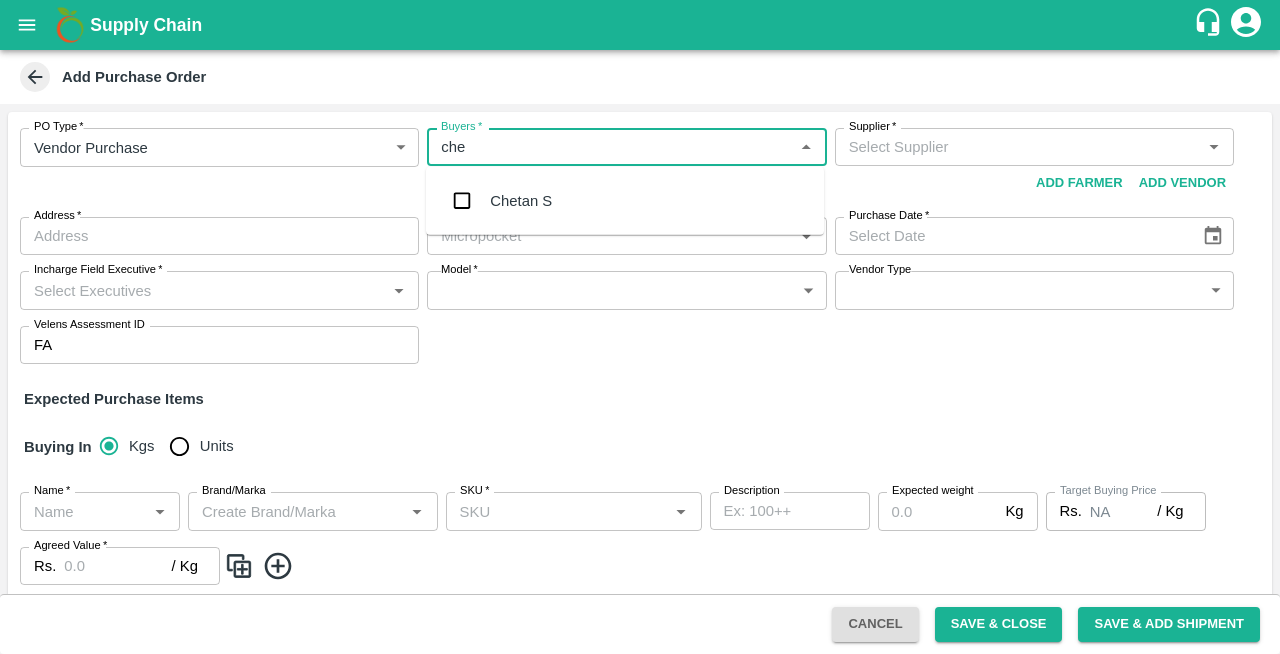 type on "chet" 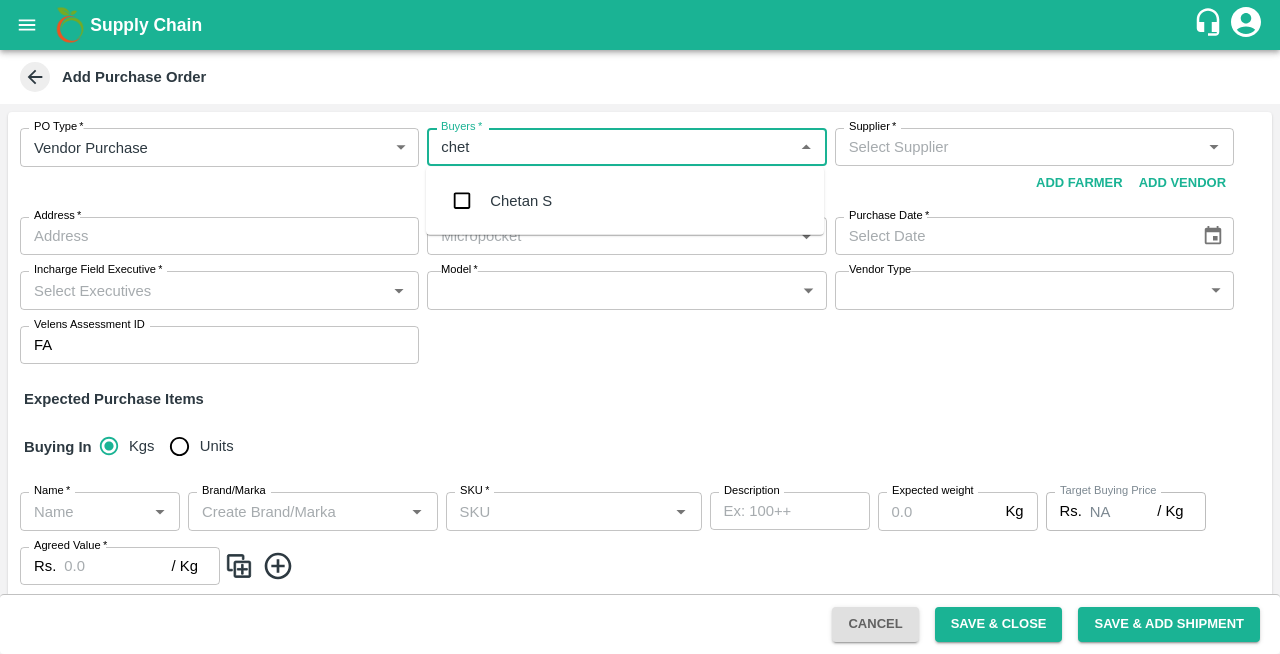 click on "Chetan S" at bounding box center (521, 201) 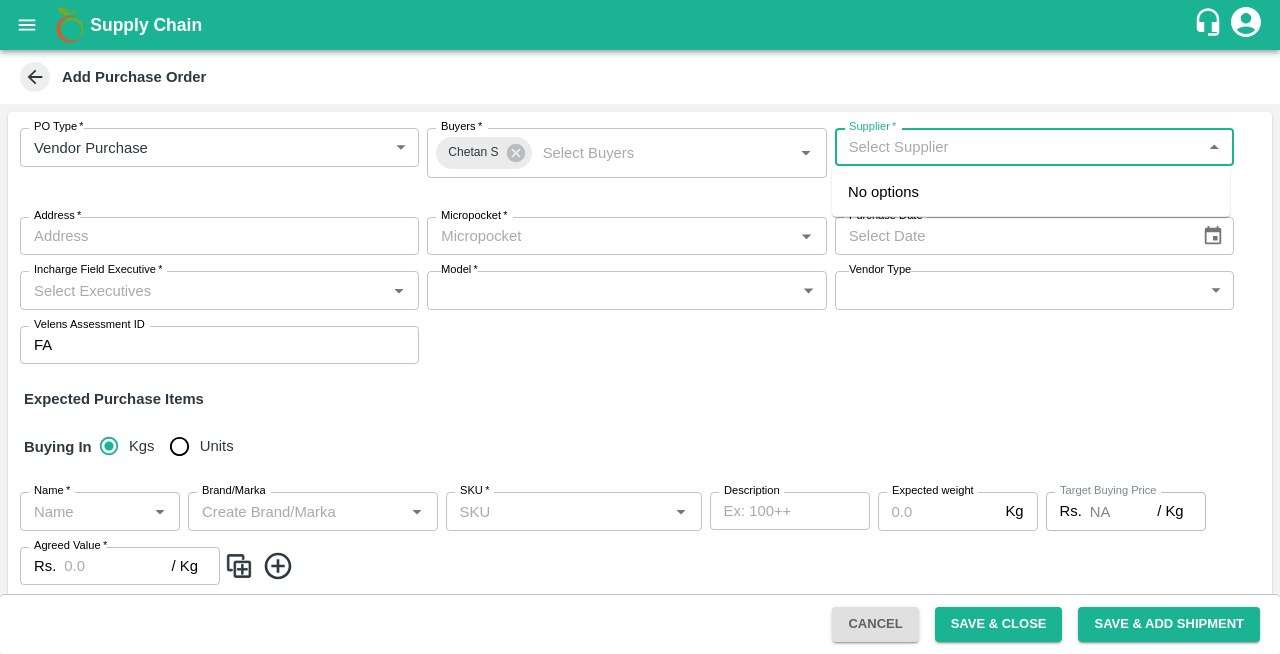click on "Supplier   *" at bounding box center (1018, 147) 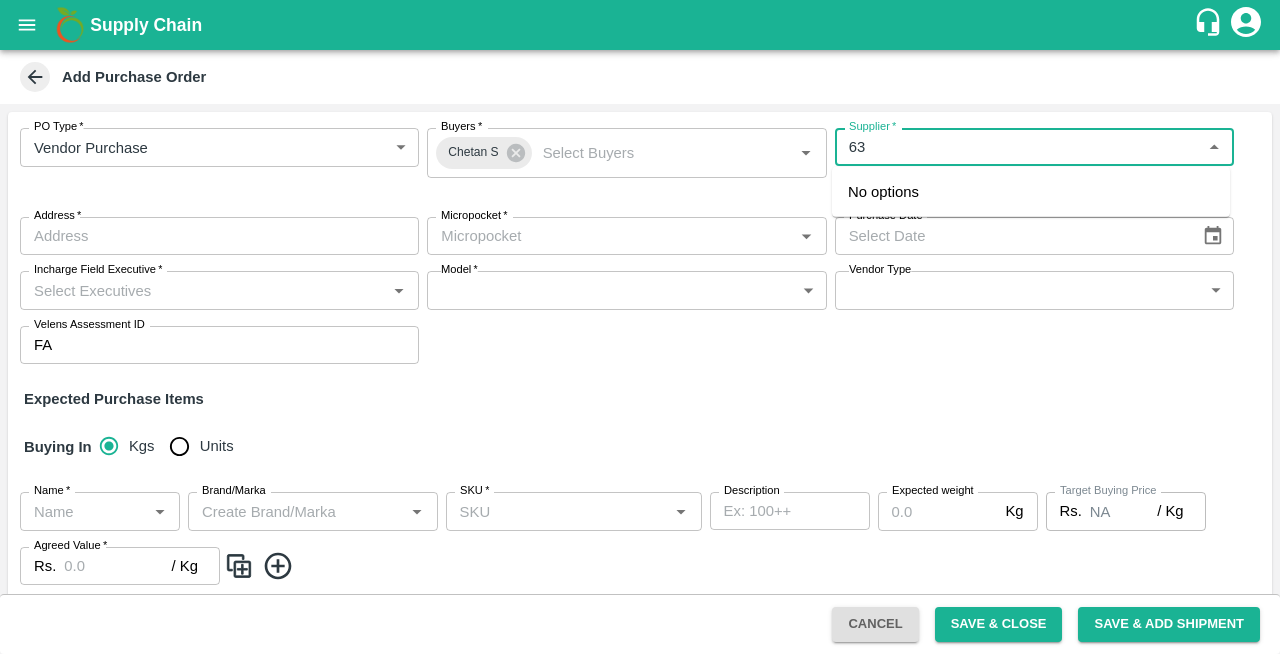 type on "63" 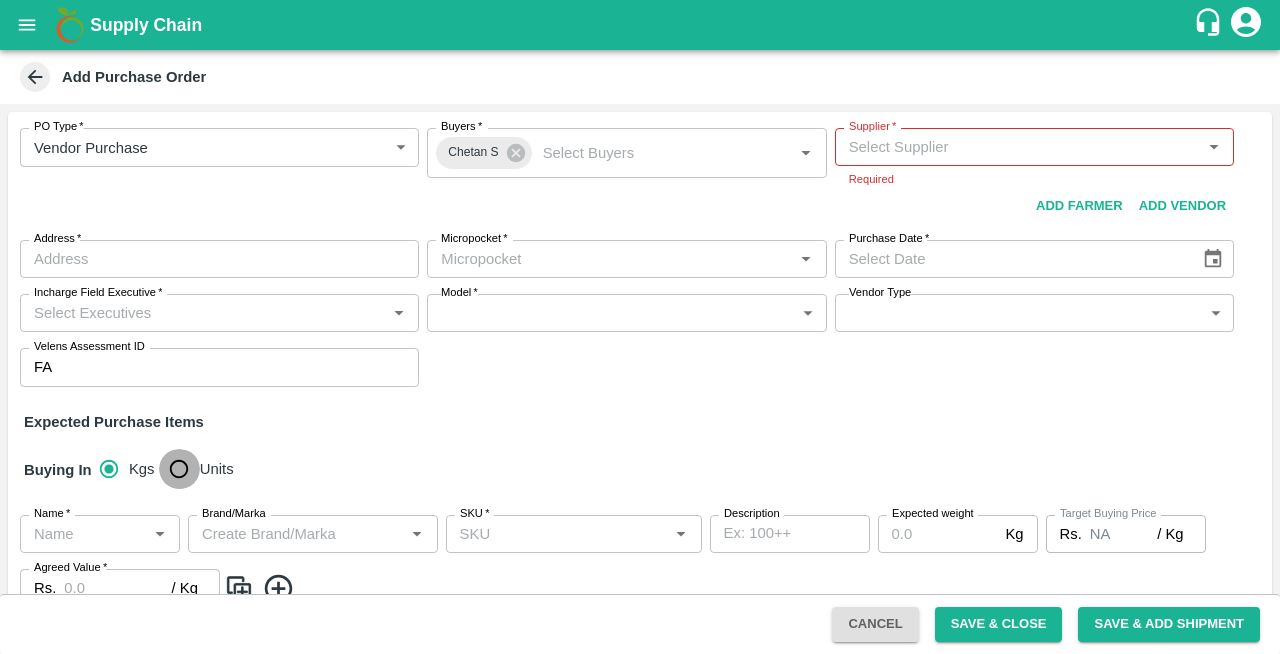 click on "Units" at bounding box center (179, 469) 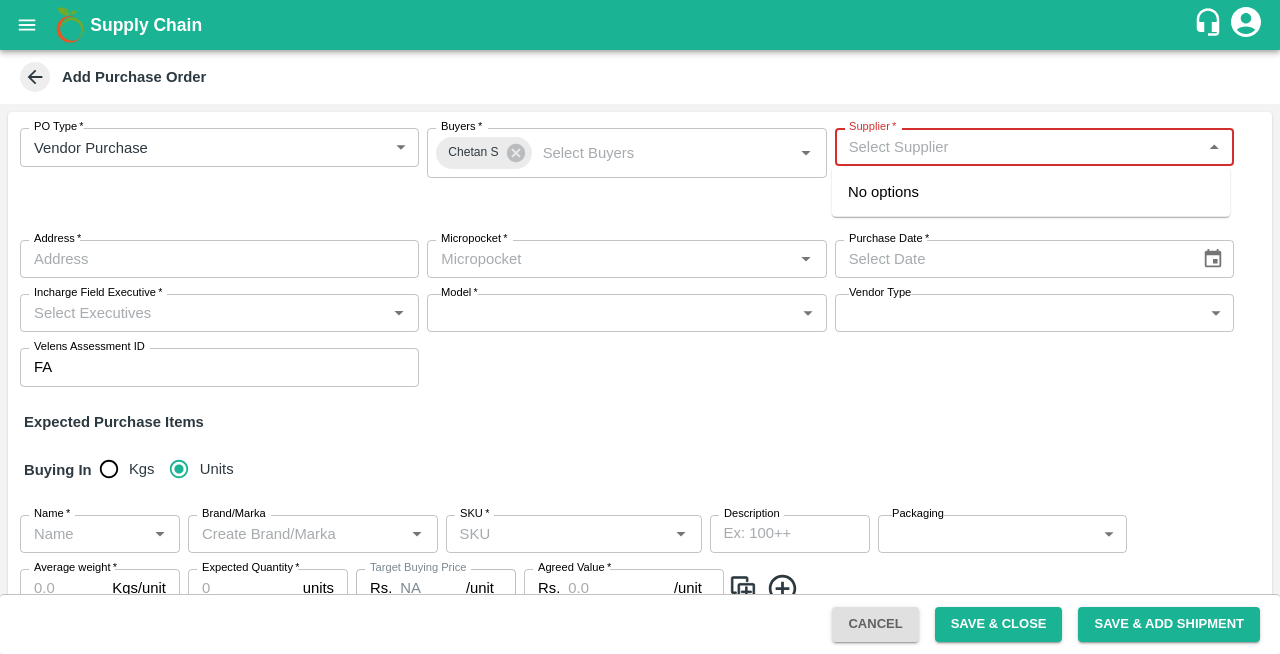 click on "Supplier   *" at bounding box center [1018, 147] 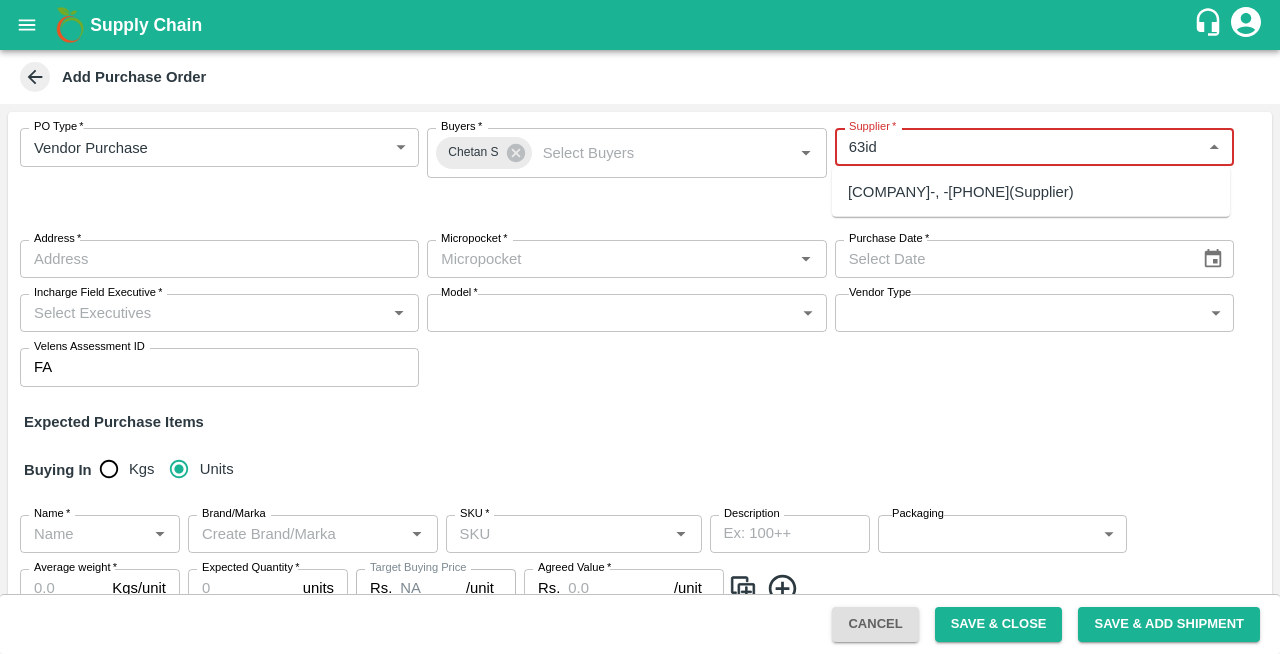 click on "[COMPANY]-, -[PHONE](Supplier)" at bounding box center (961, 192) 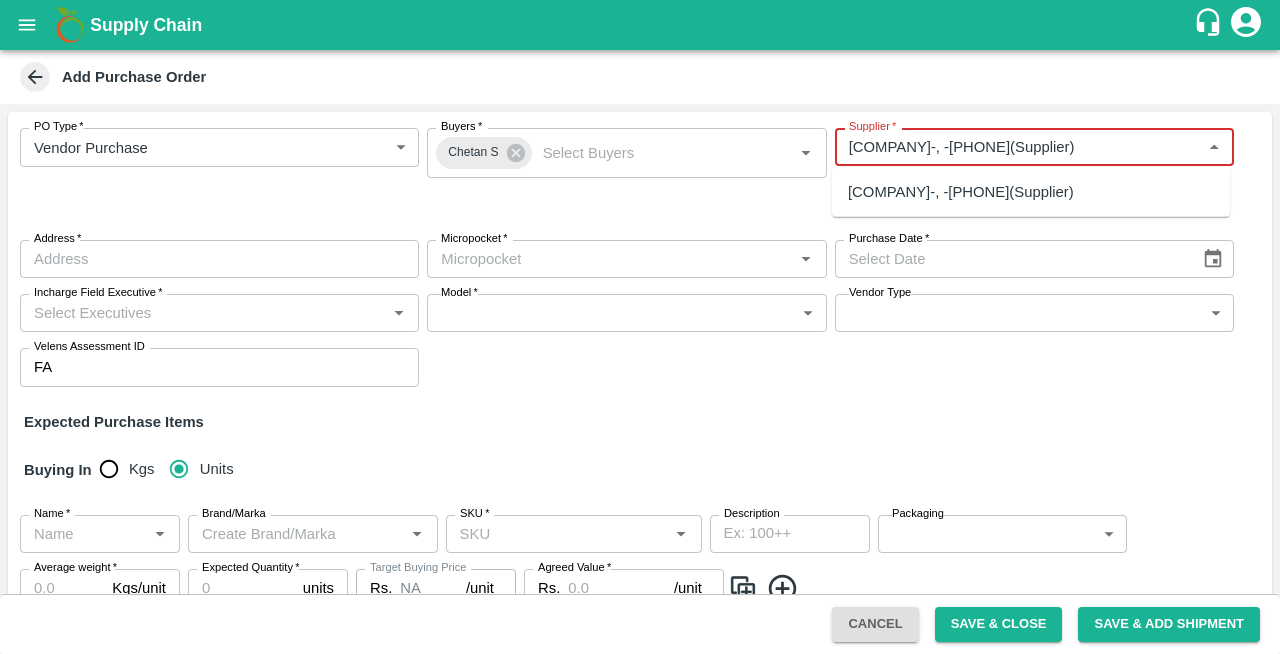 type on "[CITY], [CITY], [CITY], [STATE]" 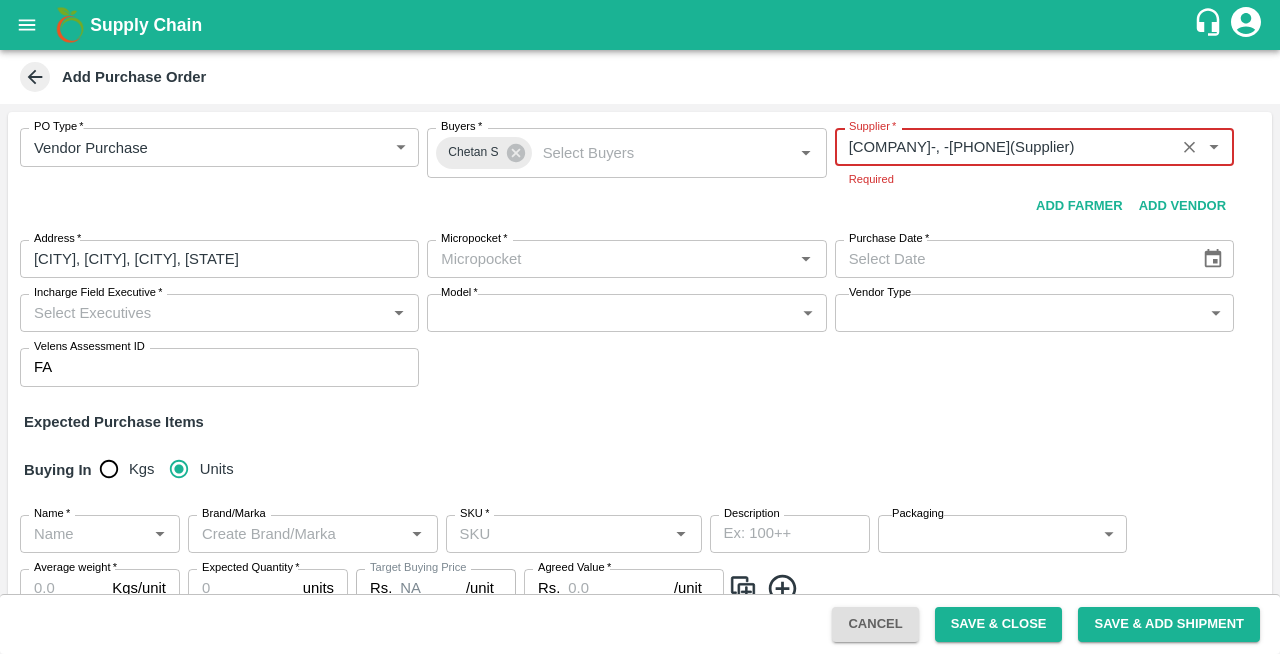 type on "[COMPANY]-, -[PHONE](Supplier)" 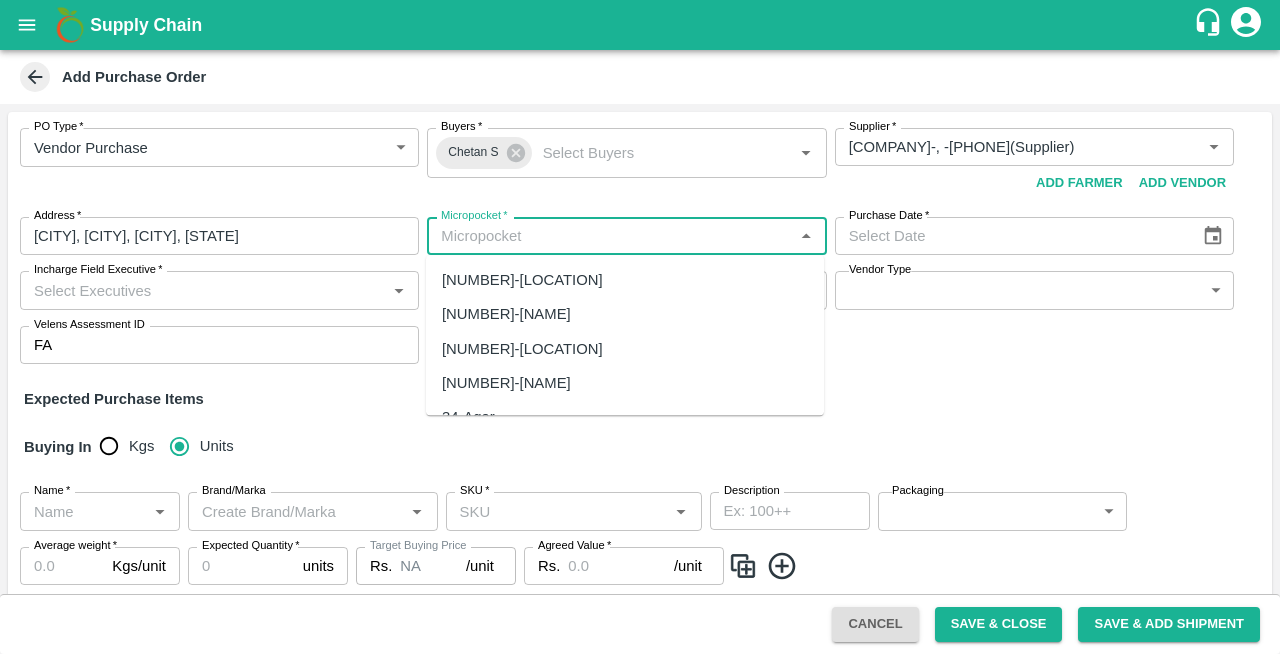 click on "Supply Chain Add Purchase Order PO Type   * Vendor Purchase 2 PO Type Buyers   * [FIRST] [LAST] Buyers   * Supplier   * Supplier   * Add Vendor Add Farmer Address   * , , , Maharashtra Address Micropocket   * Micropocket   * Purchase Date   * Purchase Date Incharge Field Executive   * [FIRST] [LAST] Incharge Field Executive   * Model   * Fixed Fixed Model Vendor Type ​ Vendor Type Velens Assessment ID FA Velens Assessment ID Expected Purchase Items Buying In Kgs Units Name   * Name   * Brand/Marka Brand/Marka SKU   * SKU   * Description x Description Packaging ​ Packaging Average weight   * Kgs/unit Average weight Expected Quantity   * units Expected Quantity Target Buying Price Rs. NA /unit Target Buying Price Agreed Value   * Rs. /unit Agreed Value Upload Agreement Upload Chute Percentage % Chute Percentage Cancel Save & Close Save & Add Shipment Direct Customer Mumbai Imported DC [FIRST] [LAST] Logout Bag Vacuum-10''x14'' Bag Vacuum-10''x8'' Bag Vacuum-9''x10''" at bounding box center (640, 327) 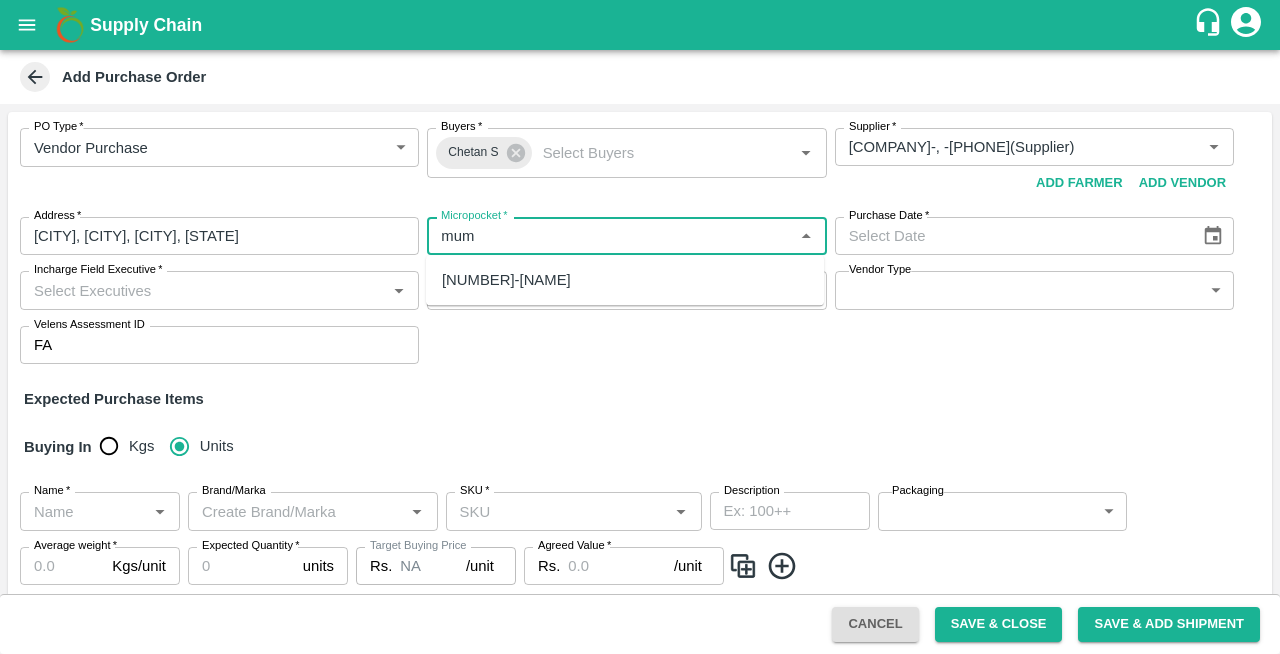 click on "[NUMBER]-[NAME]" at bounding box center (506, 280) 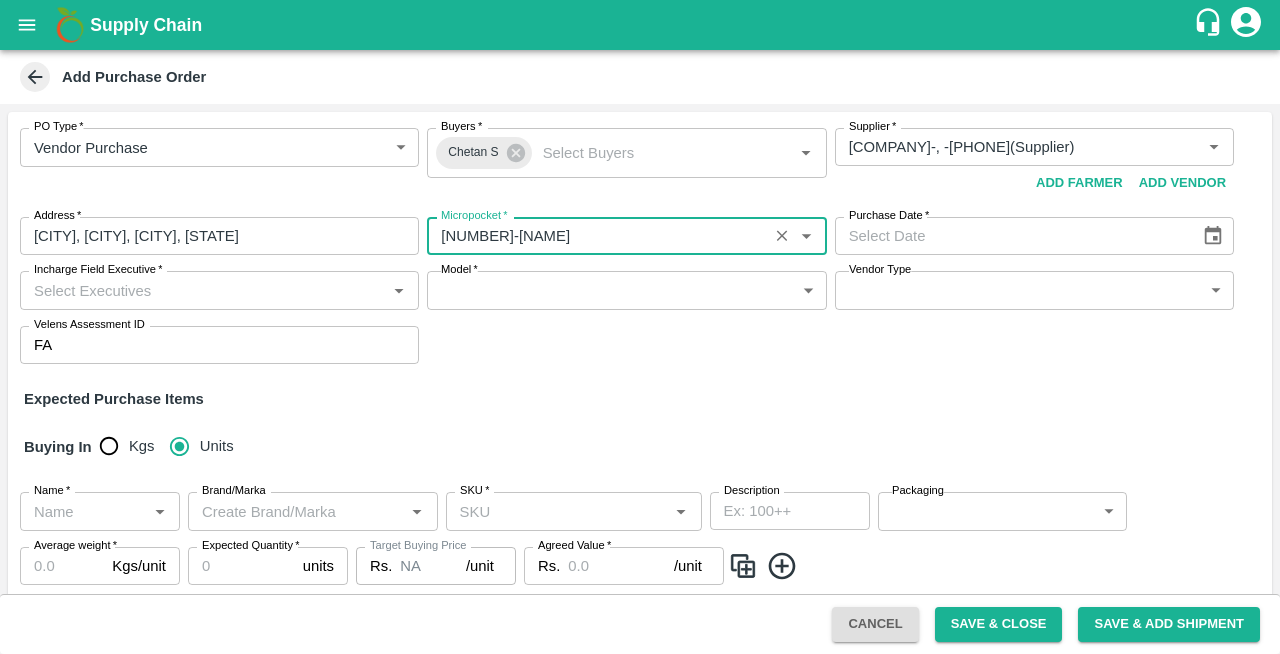 type on "[NUMBER]-[NAME]" 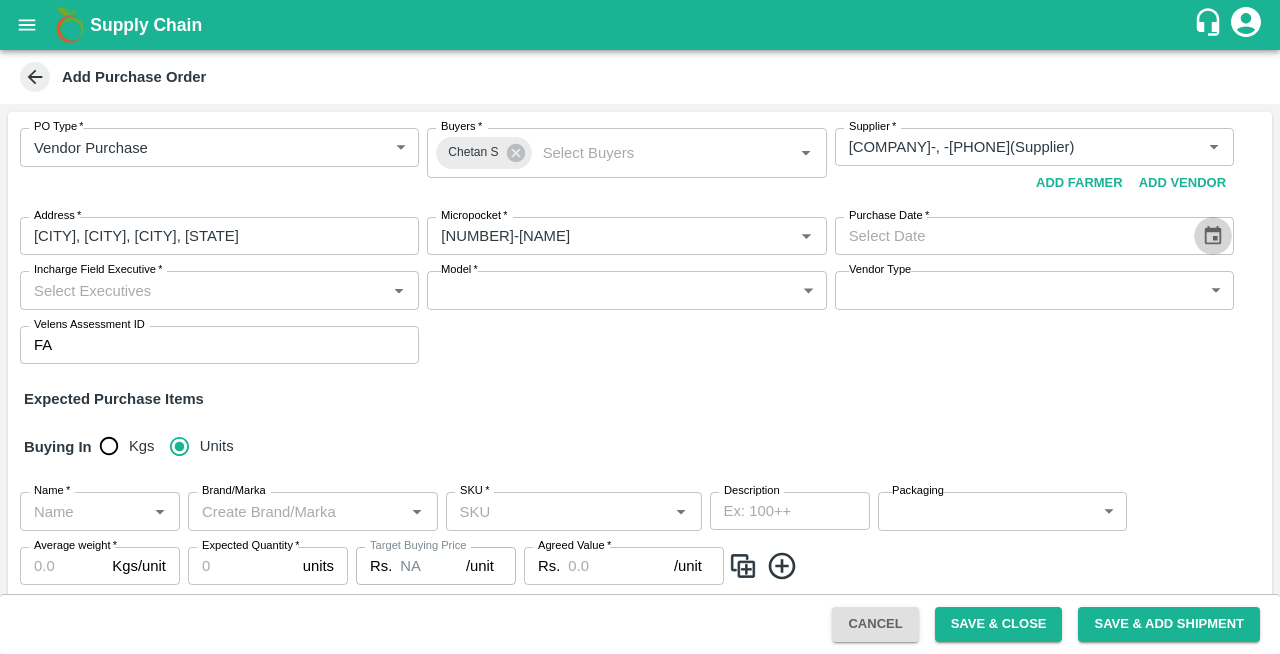 click 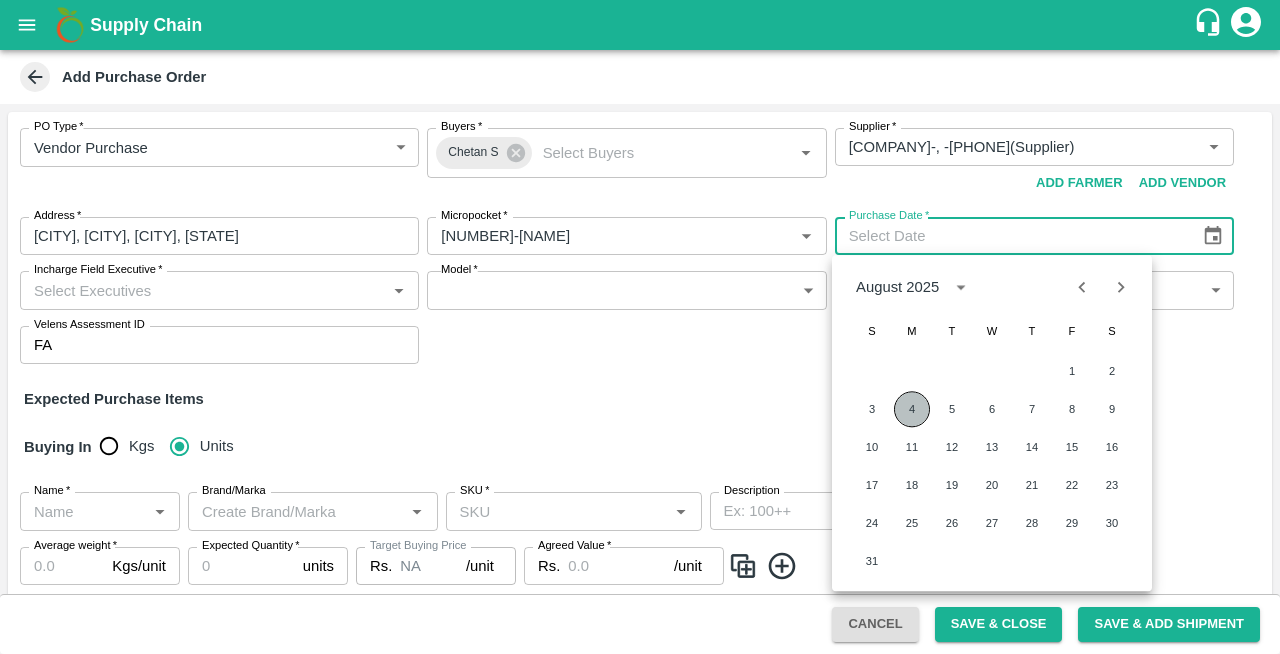 click on "4" at bounding box center (912, 409) 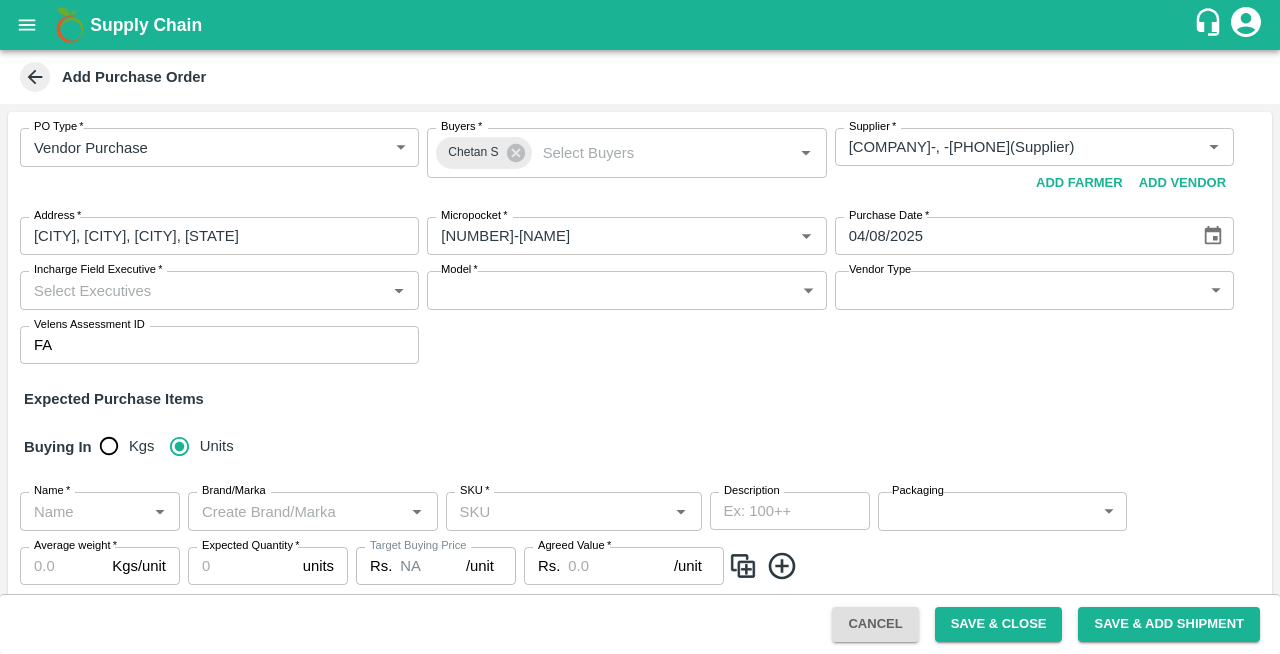 click on "Incharge Field Executive   *" at bounding box center (203, 290) 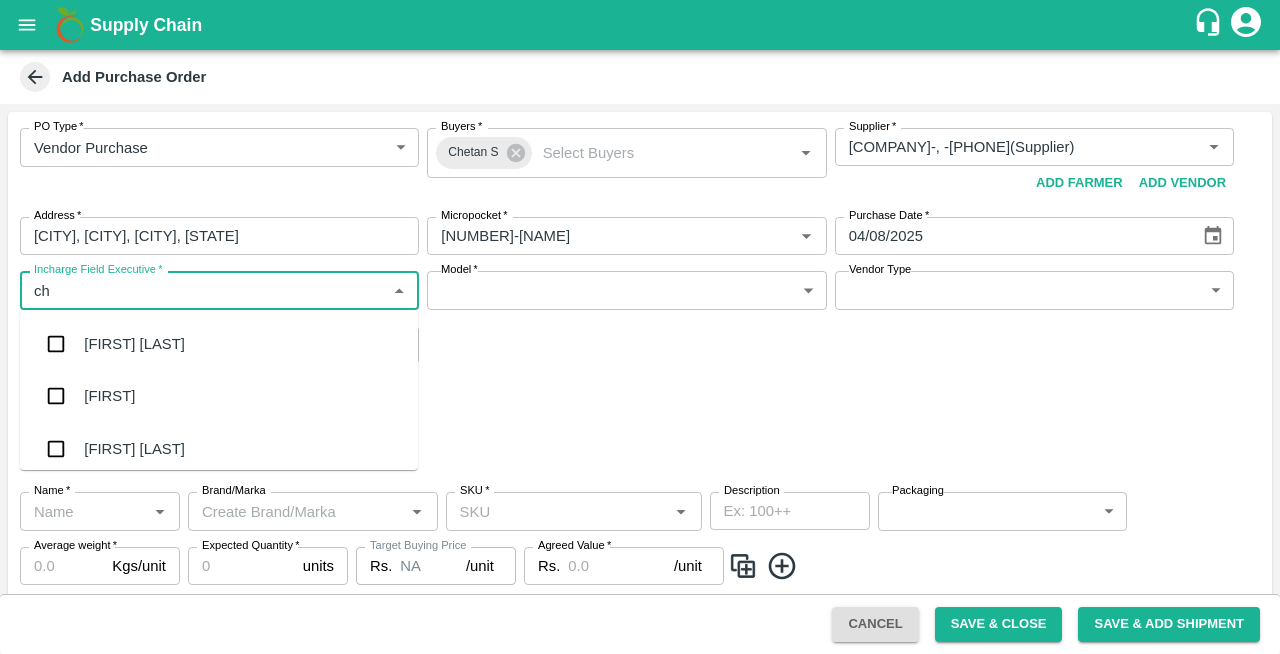 type on "che" 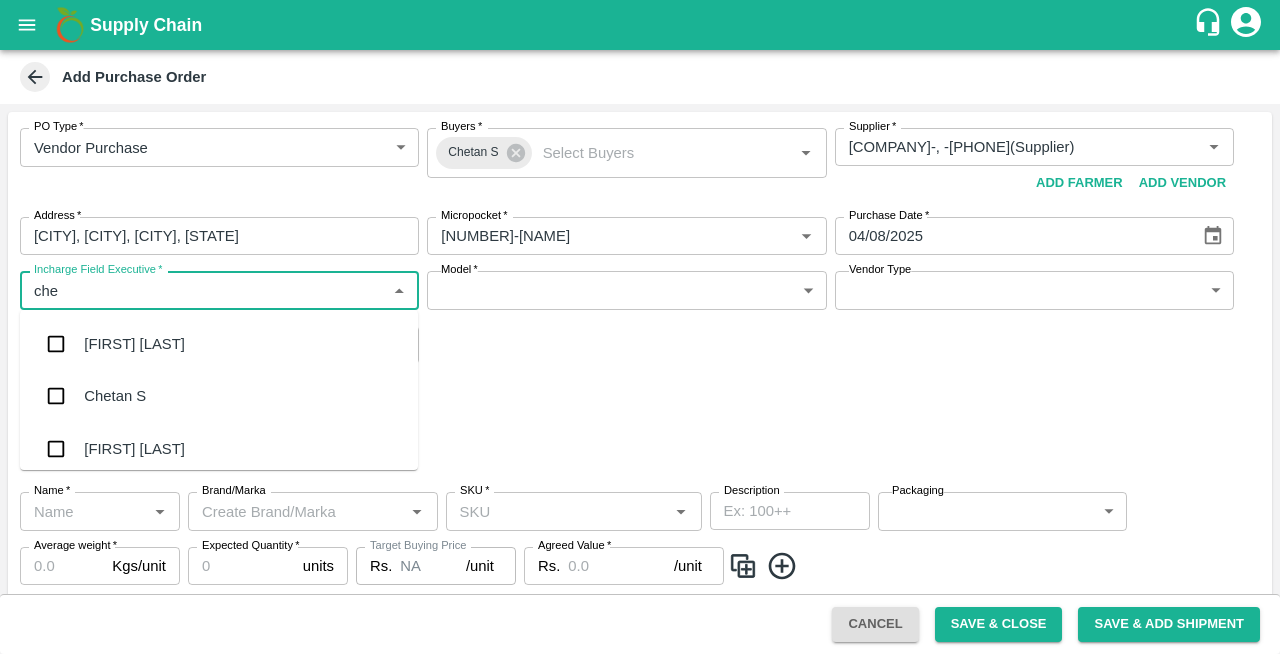click on "Chetan S" at bounding box center (115, 396) 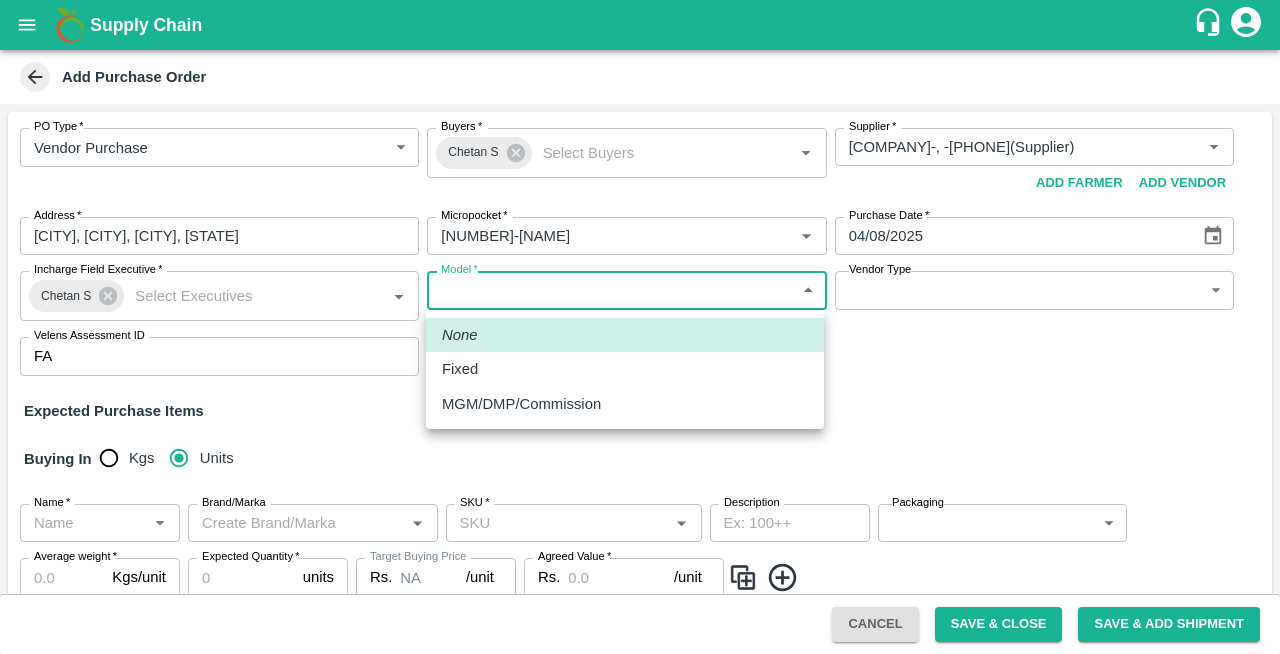 click on "Supply Chain Add Purchase Order PO Type   * Vendor Purchase 2 PO Type Buyers   * [FIRST] [LAST] Buyers   * Supplier   * Supplier   * Add Vendor Add Farmer Address   * , , , Maharashtra Address Micropocket   * Micropocket   * Purchase Date   * Purchase Date Incharge Field Executive   * [FIRST] [LAST] Incharge Field Executive   * Model   * Fixed Fixed Model Vendor Type ​ Vendor Type Velens Assessment ID FA Velens Assessment ID Expected Purchase Items Buying In Kgs Units Name   * Name   * Brand/Marka Brand/Marka SKU   * SKU   * Description x Description Packaging ​ Packaging Average weight   * Kgs/unit Average weight Expected Quantity   * units Expected Quantity Target Buying Price Rs. NA /unit Target Buying Price Agreed Value   * Rs. /unit Agreed Value Upload Agreement Upload Chute Percentage % Chute Percentage Cancel Save & Close Save & Add Shipment Direct Customer Mumbai Imported DC [FIRST] [LAST] Logout None Fixed MGM/DMP/Commission" at bounding box center (640, 327) 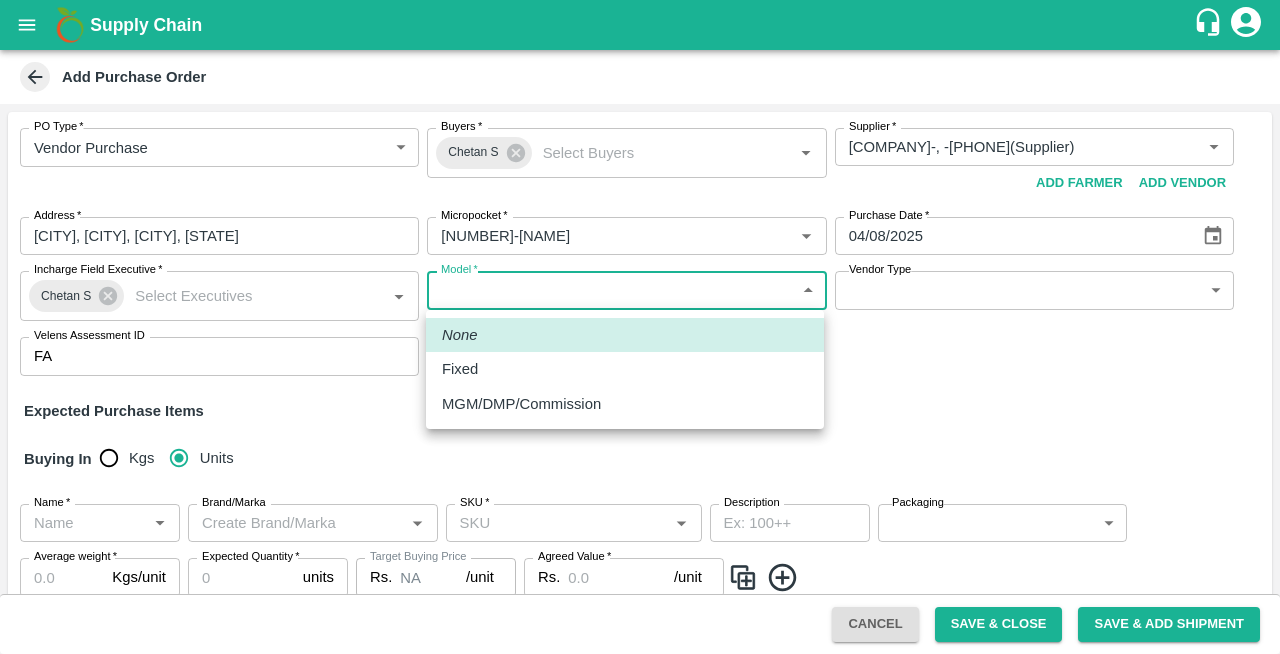click on "Fixed" at bounding box center [460, 369] 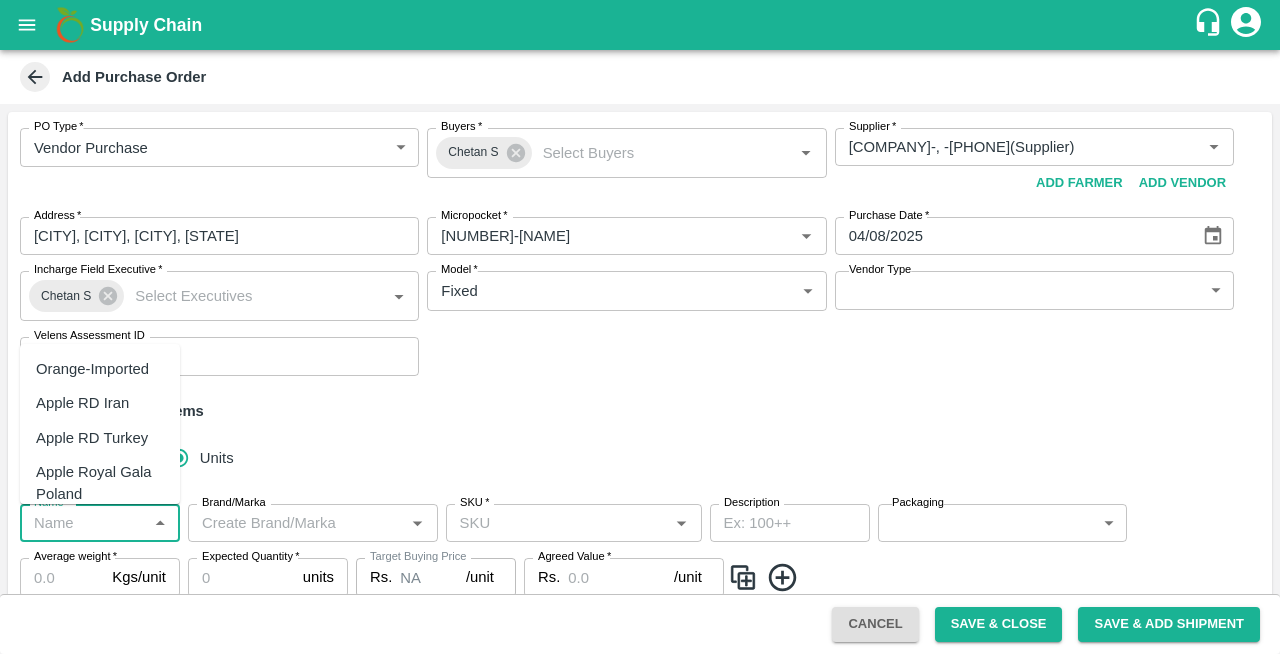 click on "Name   *" at bounding box center (83, 523) 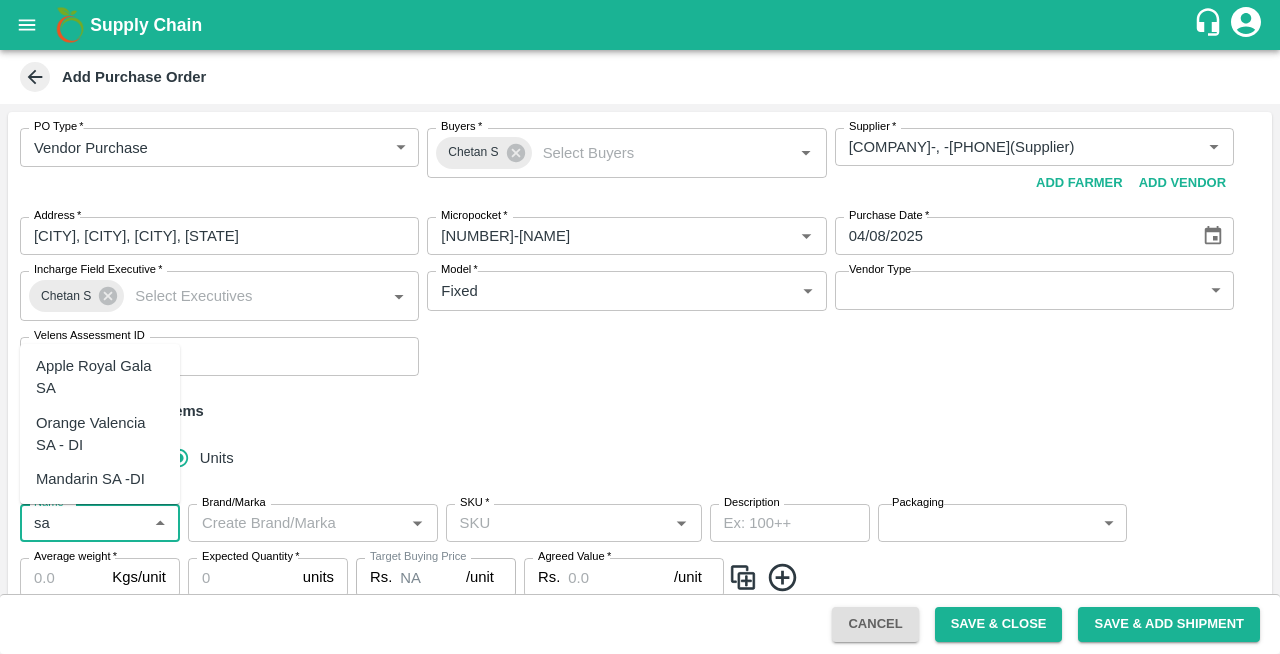 scroll, scrollTop: 0, scrollLeft: 0, axis: both 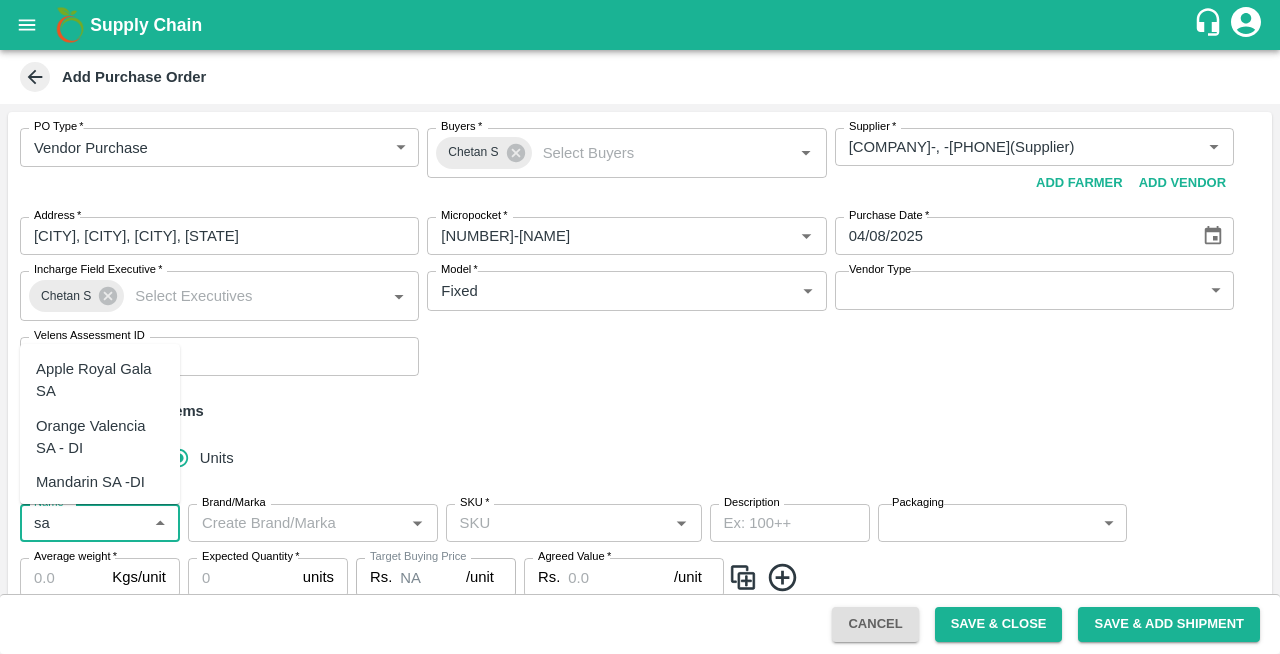 type on "s" 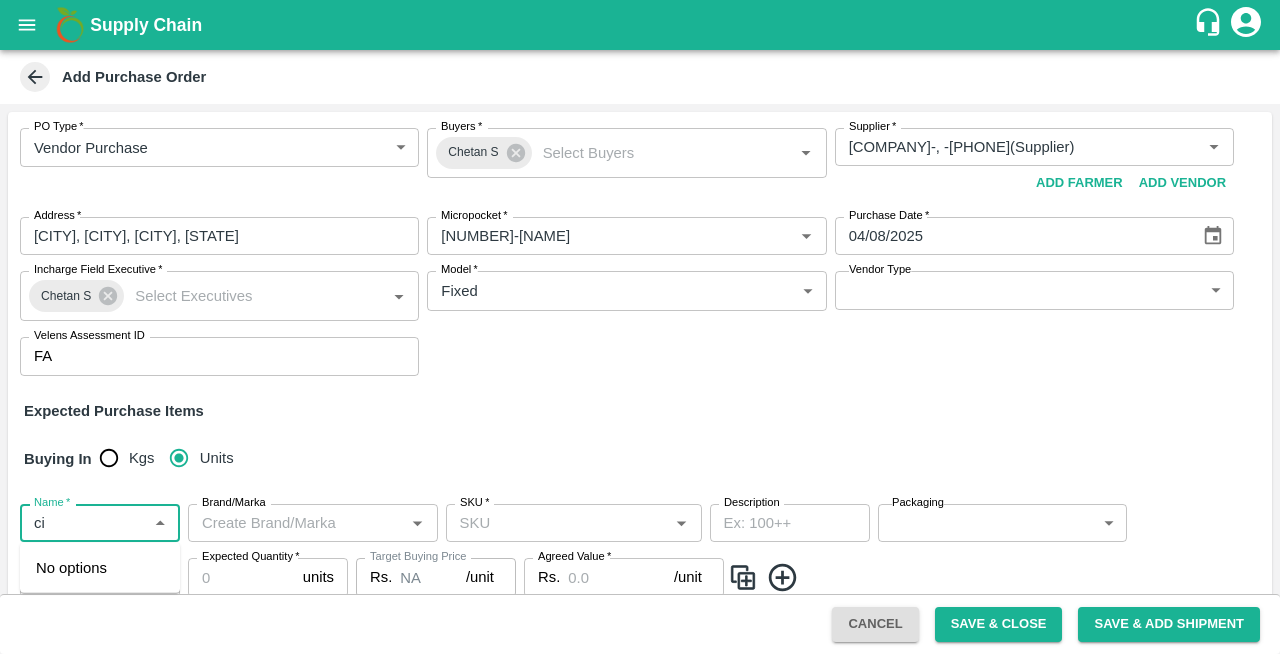 type on "c" 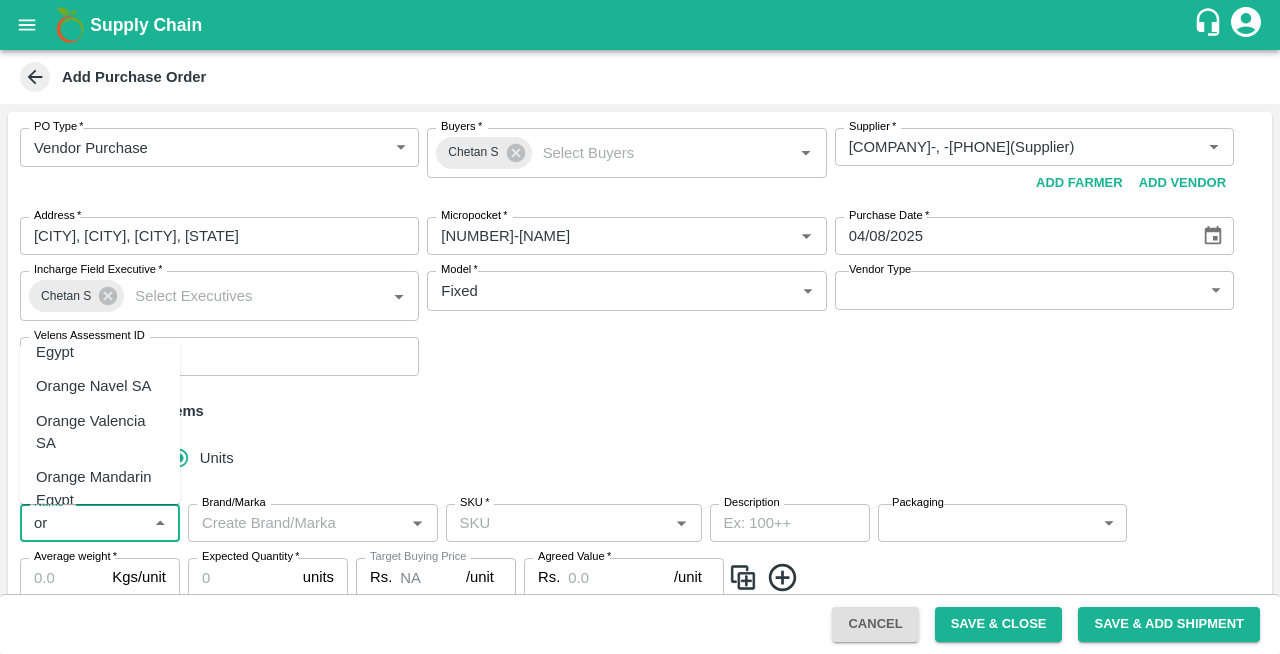 scroll, scrollTop: 131, scrollLeft: 0, axis: vertical 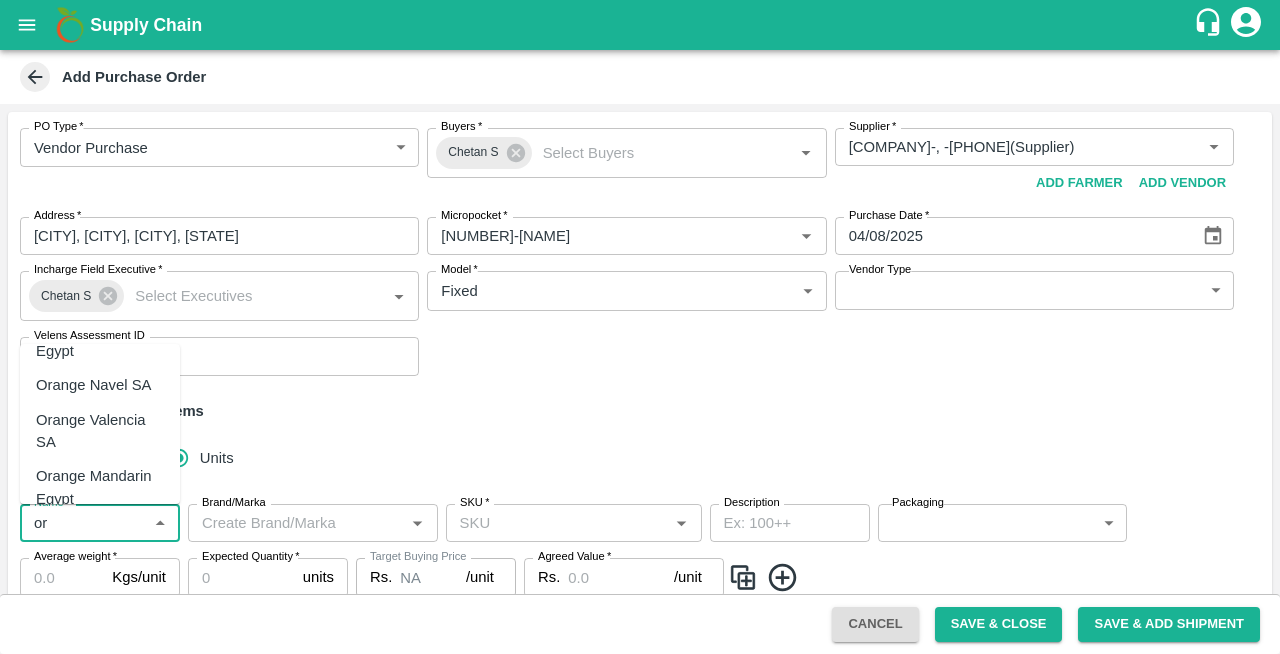 click on "Orange Valencia SA" at bounding box center [100, 431] 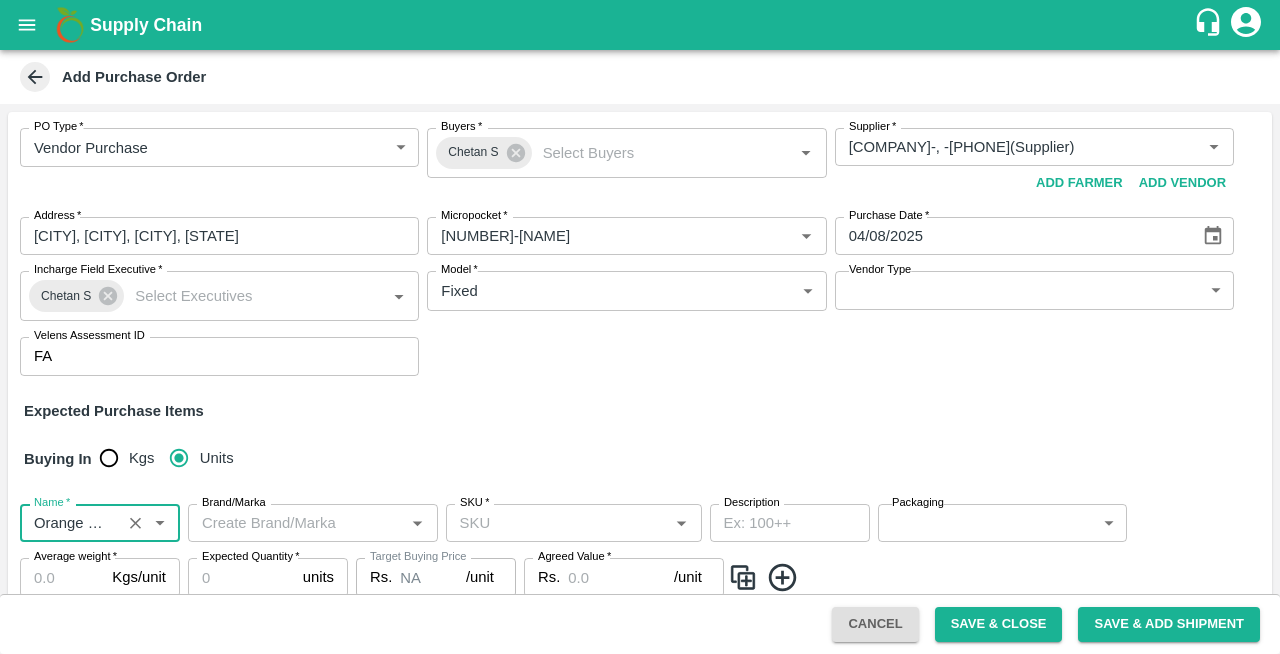 type on "Orange Valencia SA" 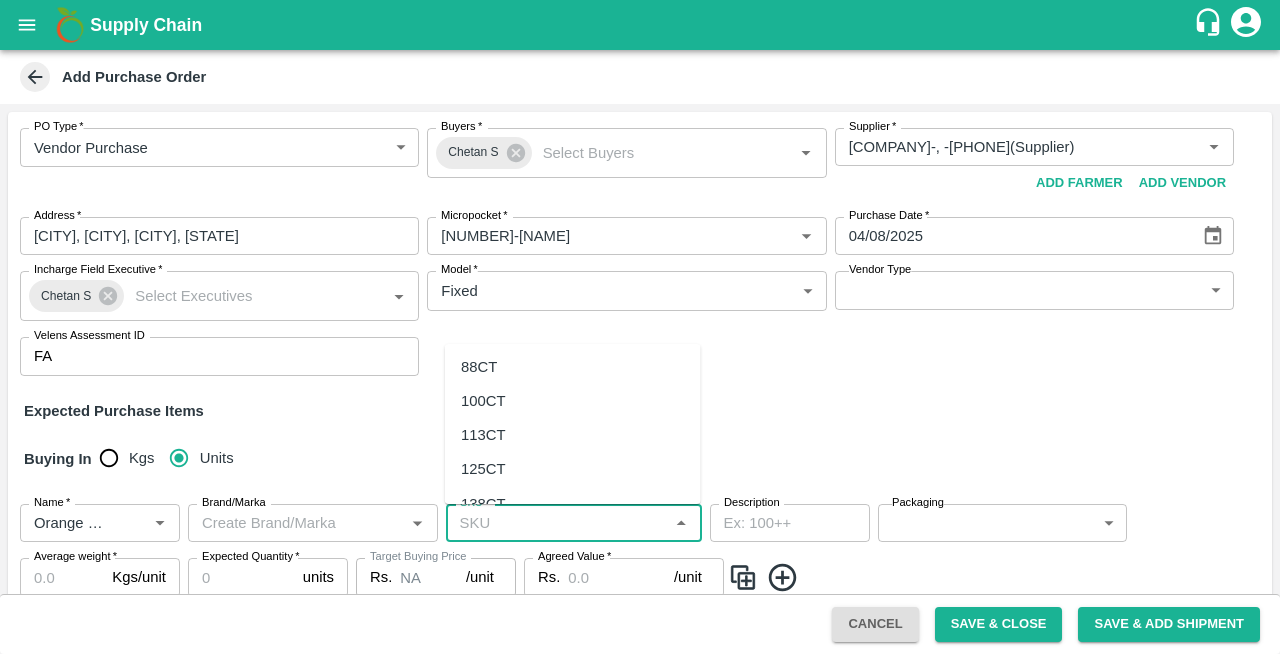 scroll, scrollTop: 0, scrollLeft: 0, axis: both 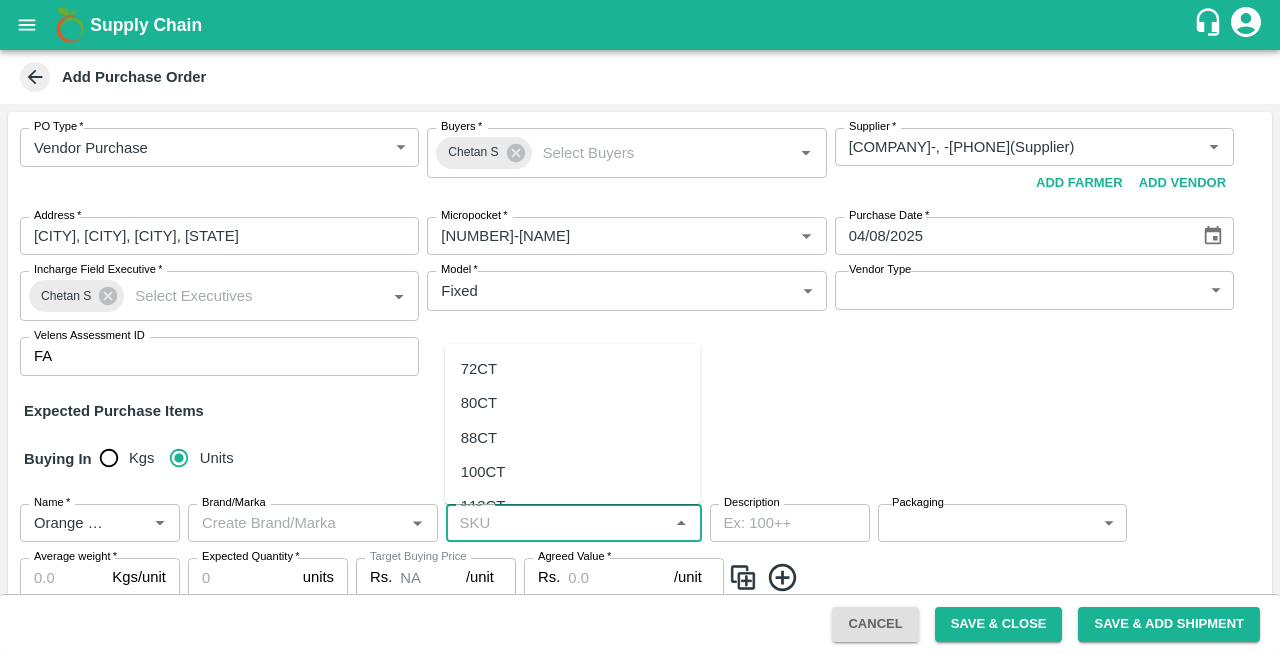 click on "100CT" at bounding box center [483, 472] 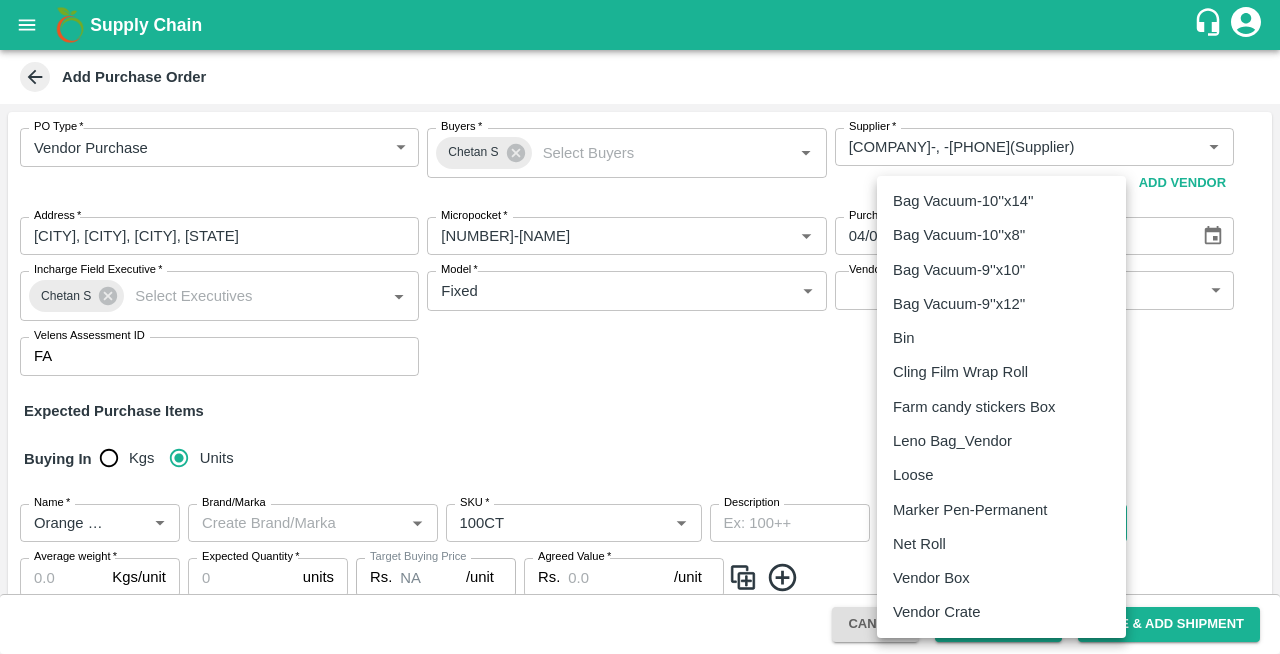 click on "Supply Chain Add Purchase Order PO Type   * Vendor Purchase 2 PO Type Buyers   * [FIRST] [LAST] Buyers   * Supplier   * Supplier   * Add Vendor Add Farmer Address   * , , , Maharashtra Address Micropocket   * Micropocket   * Purchase Date   * Purchase Date Incharge Field Executive   * [FIRST] [LAST] Incharge Field Executive   * Model   * Fixed Fixed Model Vendor Type ​ Vendor Type Velens Assessment ID FA Velens Assessment ID Expected Purchase Items Buying In Kgs Units Name   * Name   * Brand/Marka Brand/Marka SKU   * SKU   * Description x Description Packaging ​ Packaging Average weight   * Kgs/unit Average weight Expected Quantity   * units Expected Quantity Target Buying Price Rs. NA /unit Target Buying Price Agreed Value   * Rs. /unit Agreed Value Upload Agreement Upload Chute Percentage % Chute Percentage Cancel Save & Close Save & Add Shipment Direct Customer Mumbai Imported DC [FIRST] [LAST] Logout Bag Vacuum-10''x14'' Bag Vacuum-10''x8'' Bag Vacuum-9''x10''" at bounding box center (640, 327) 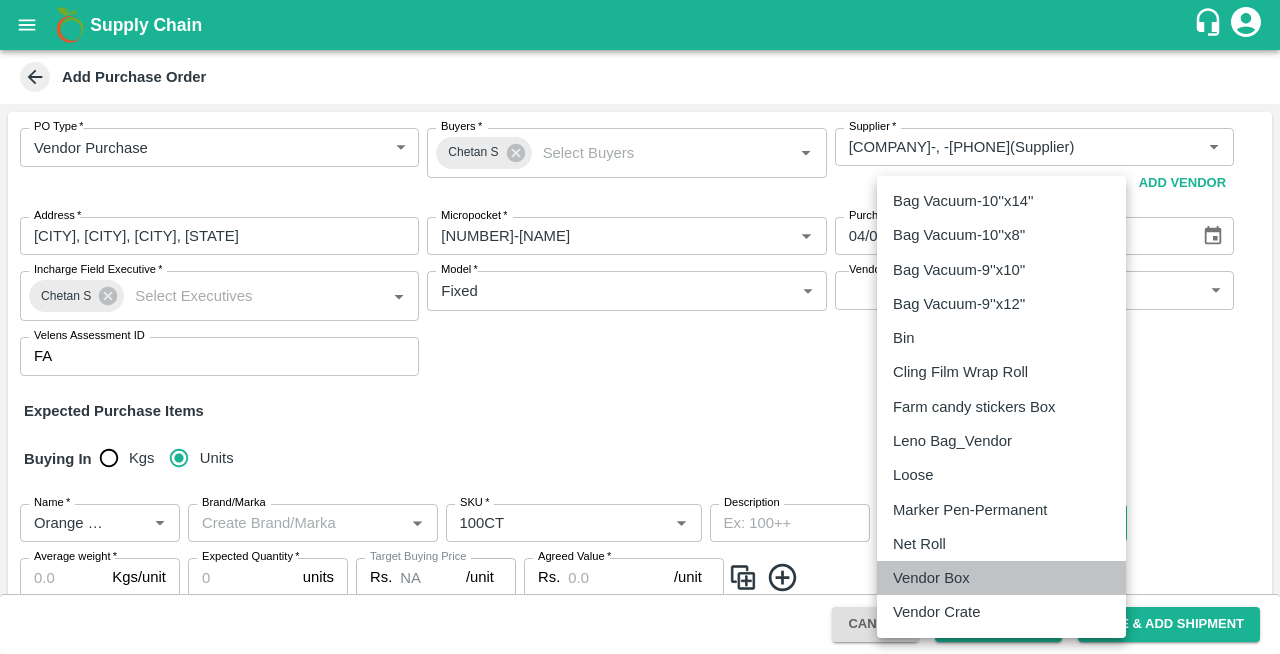 click on "Vendor Box" at bounding box center [931, 578] 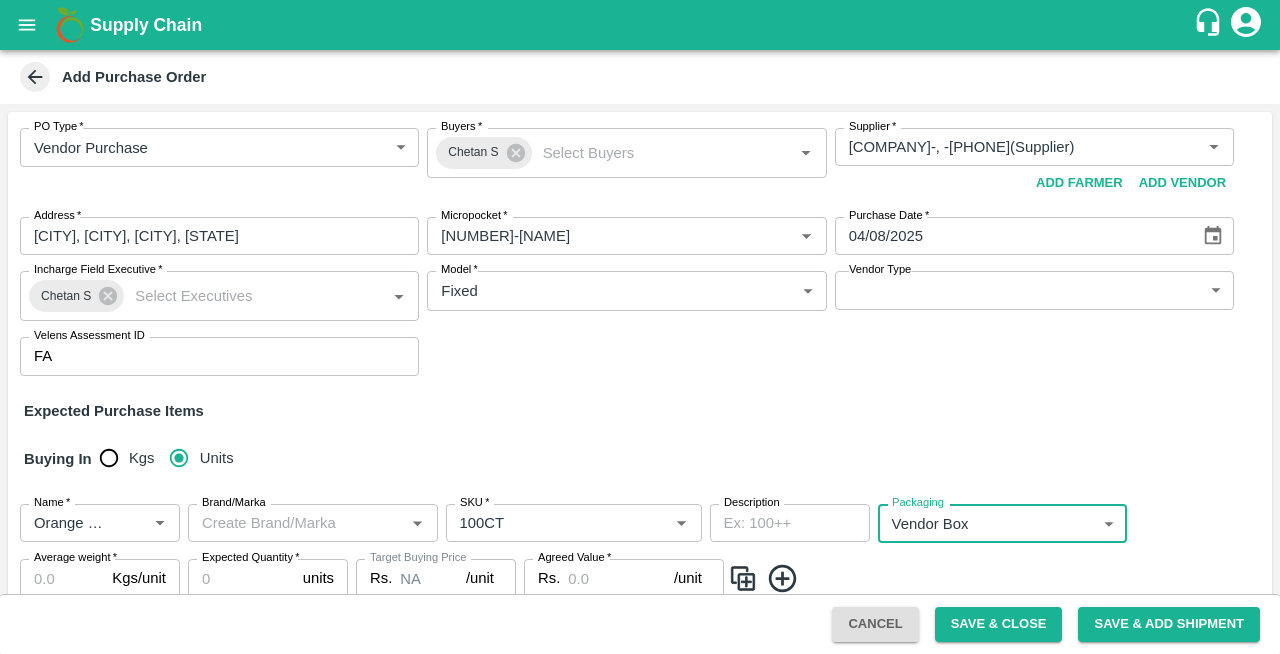 scroll, scrollTop: 155, scrollLeft: 0, axis: vertical 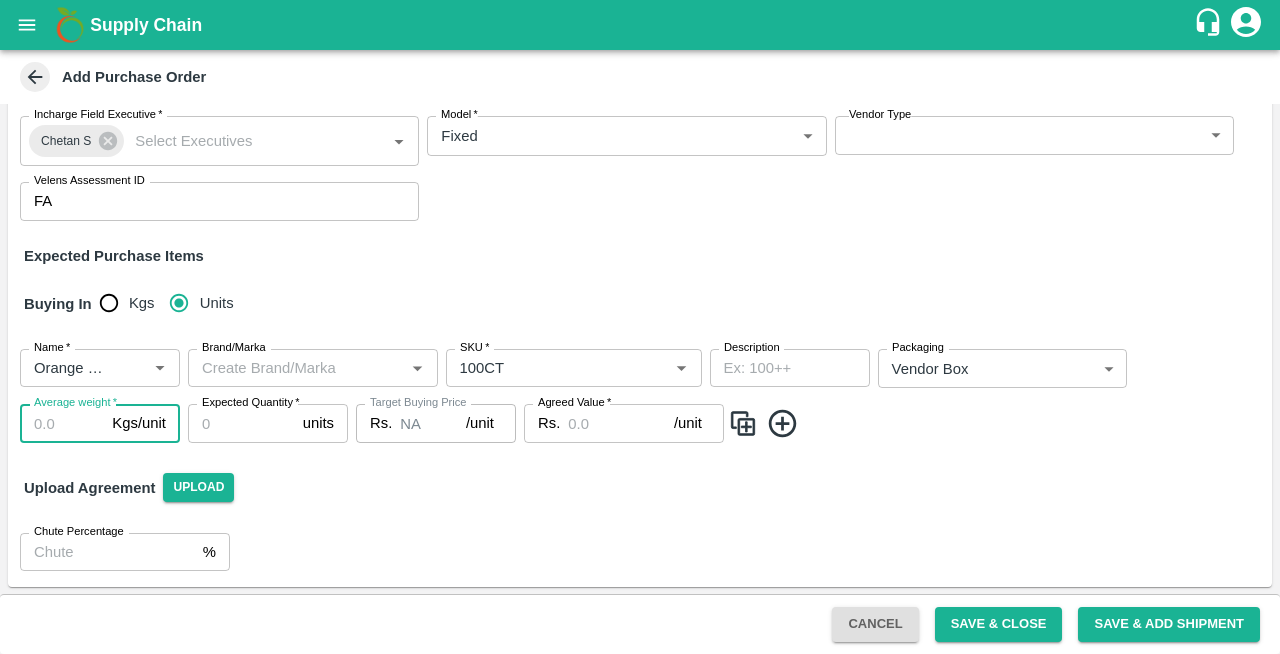 click on "Average weight   *" at bounding box center (62, 423) 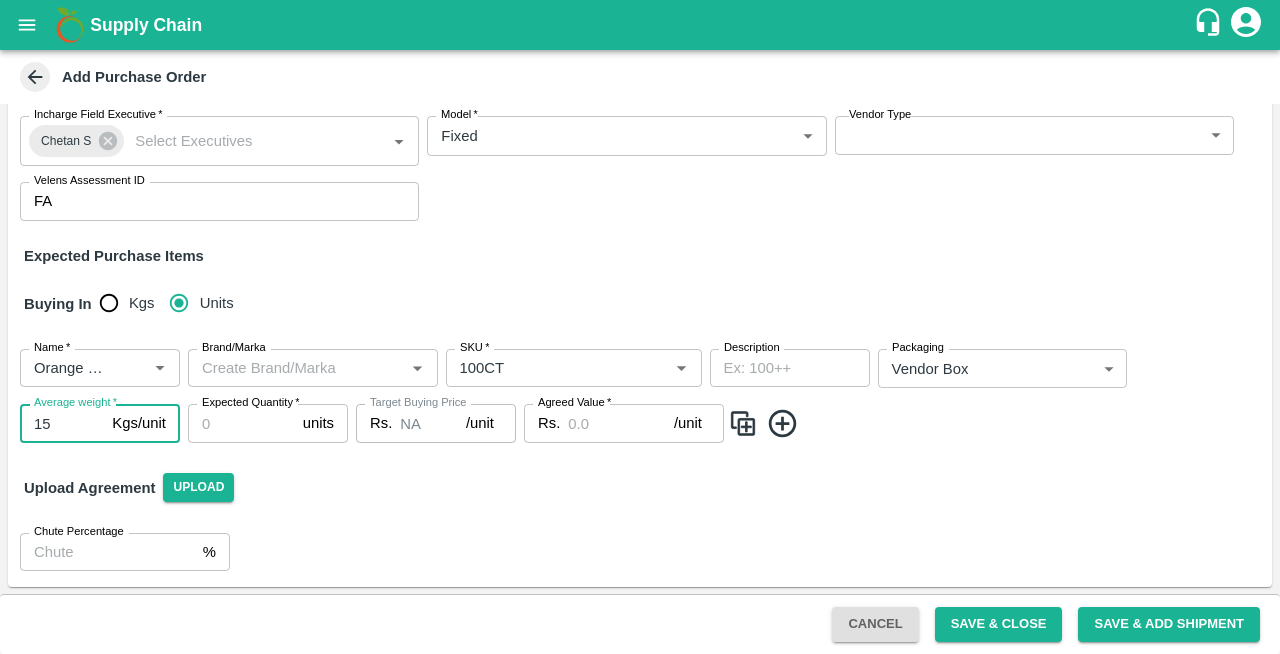 type on "15" 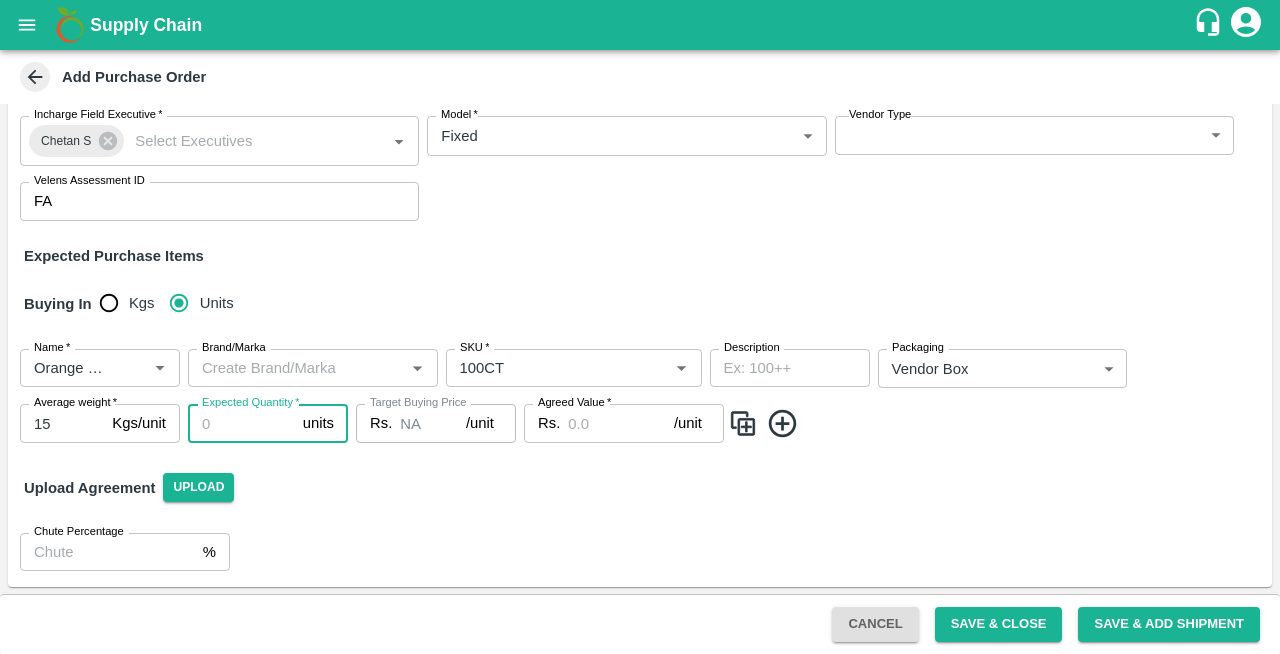 click on "Expected Quantity   *" at bounding box center [241, 423] 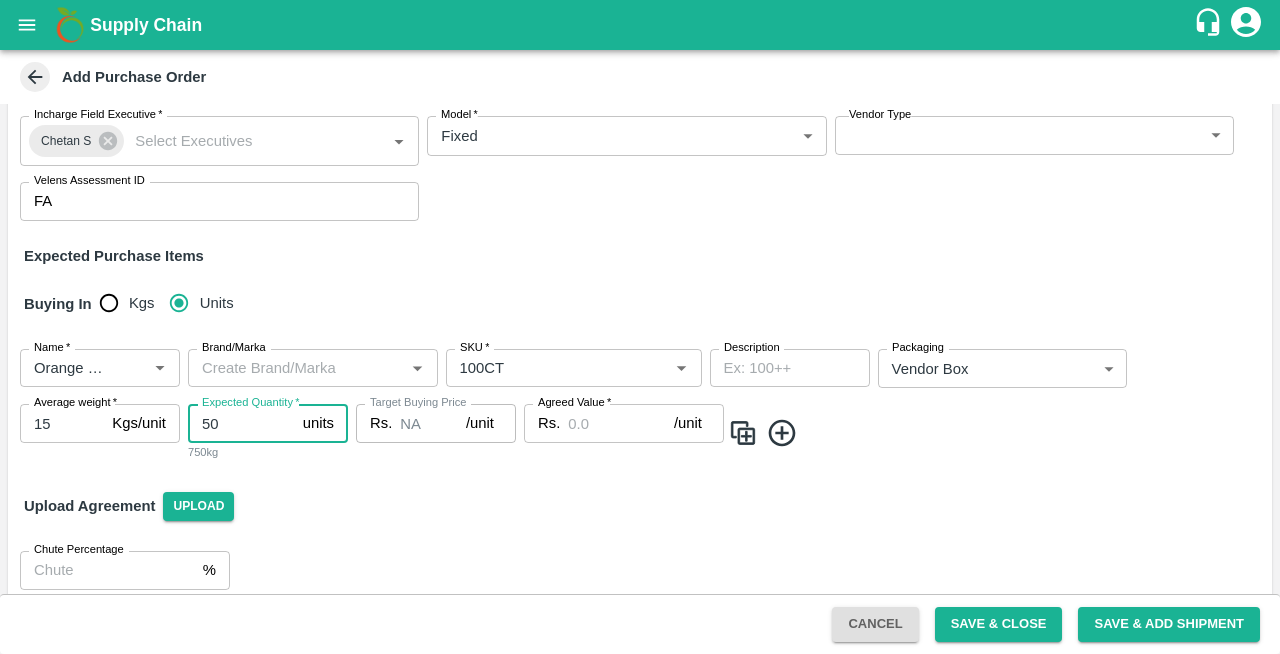 type on "50" 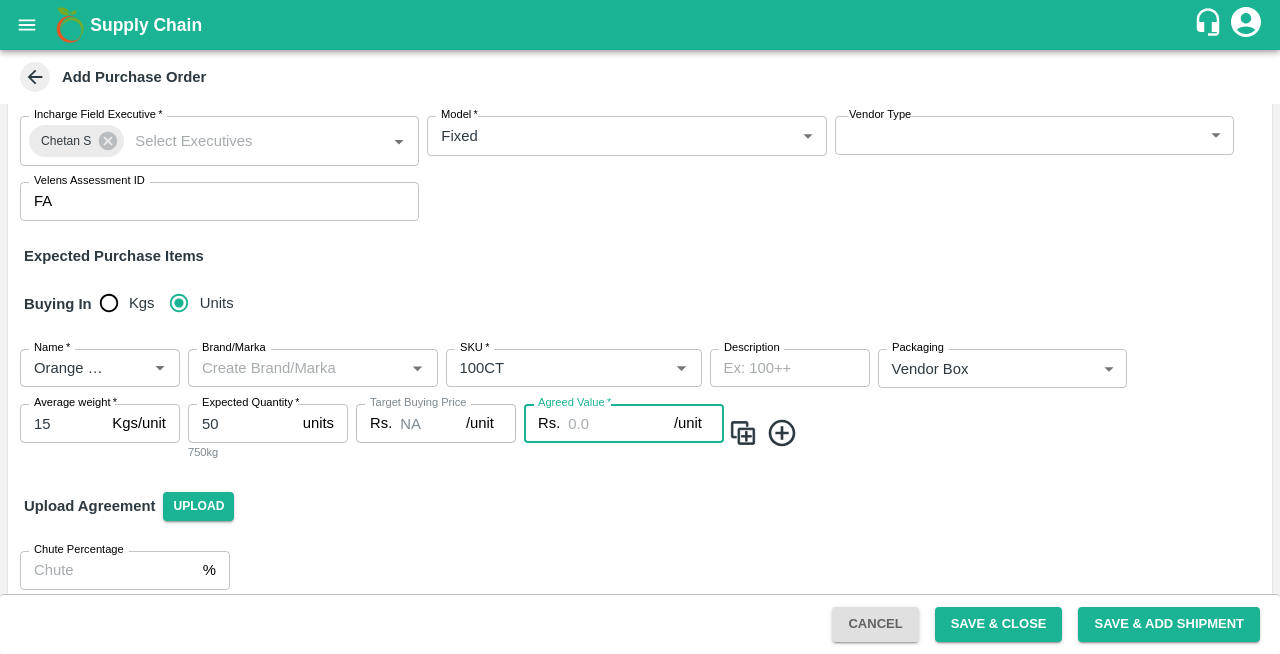click on "Agreed Value   *" at bounding box center (621, 423) 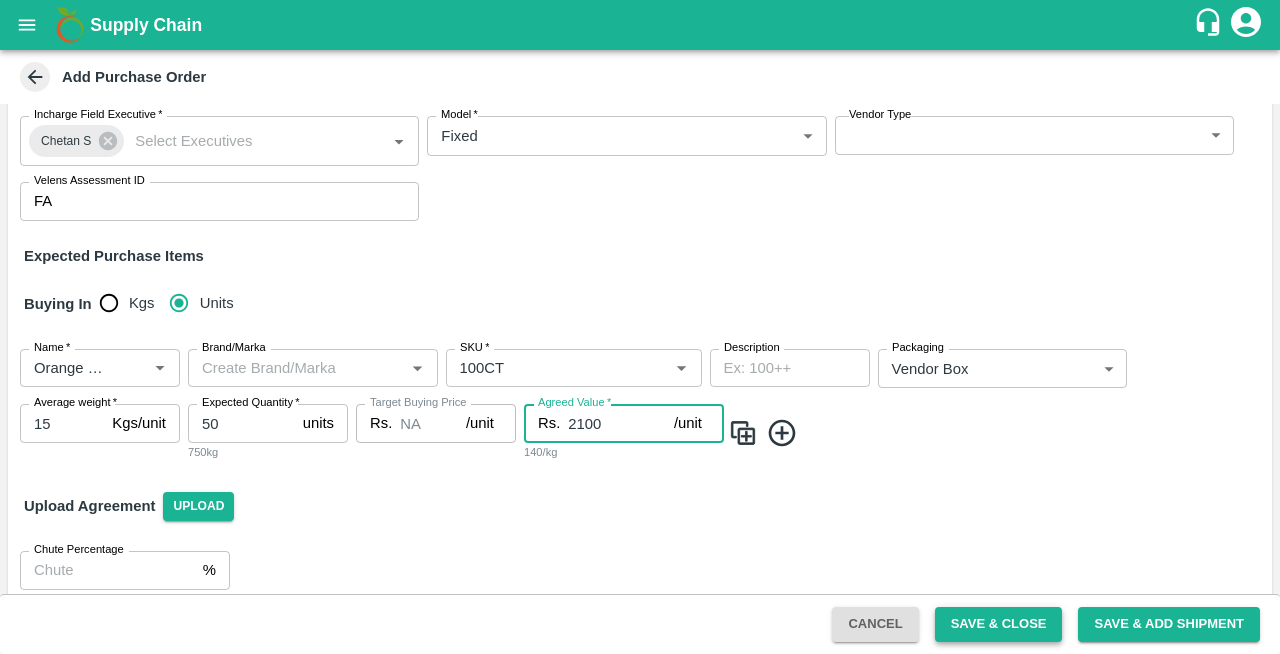 type on "2100" 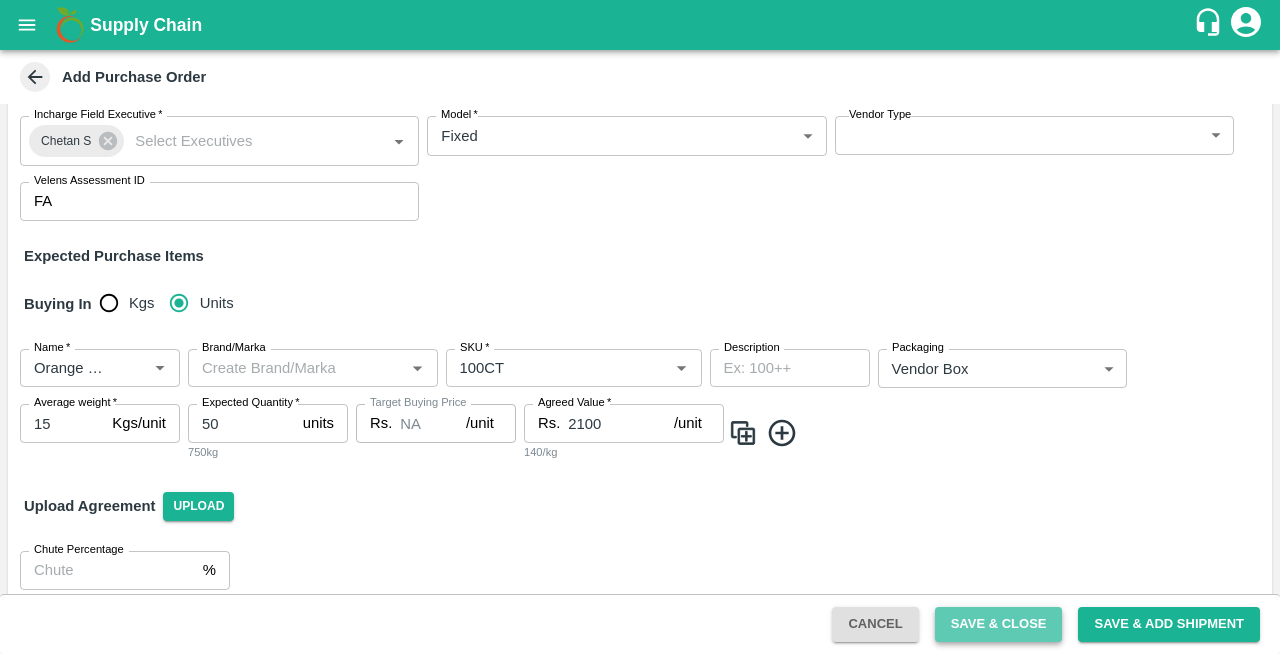 click on "Save & Close" at bounding box center [999, 624] 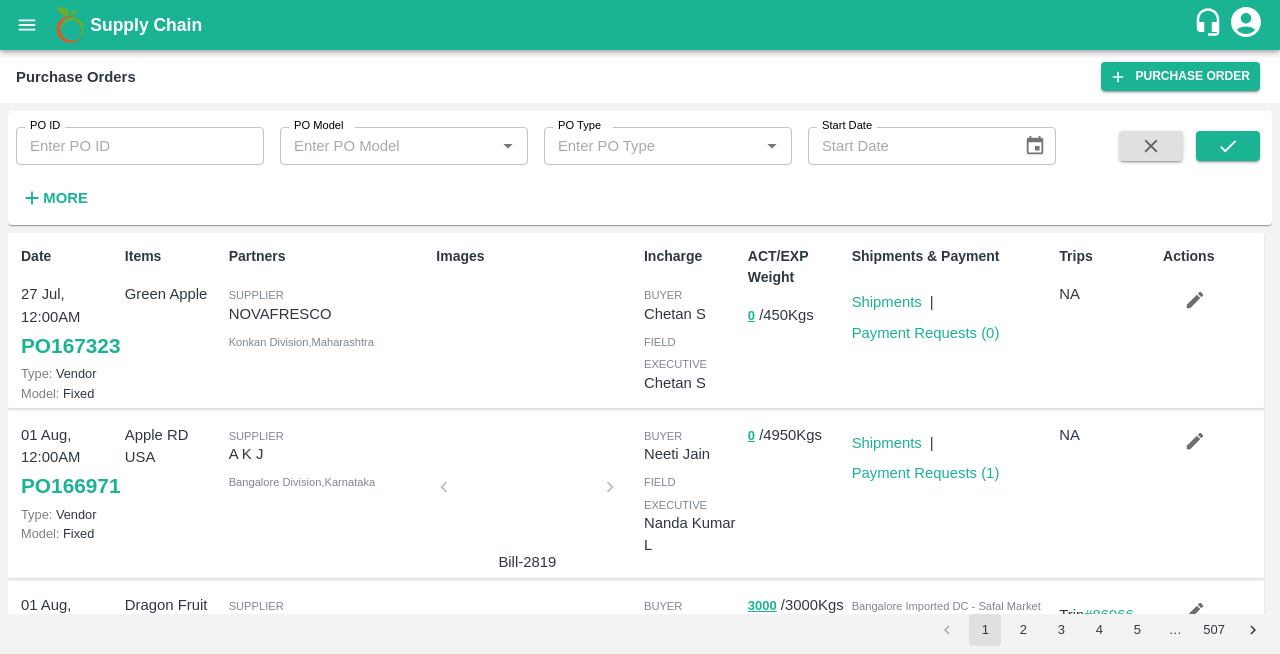 scroll, scrollTop: 0, scrollLeft: 0, axis: both 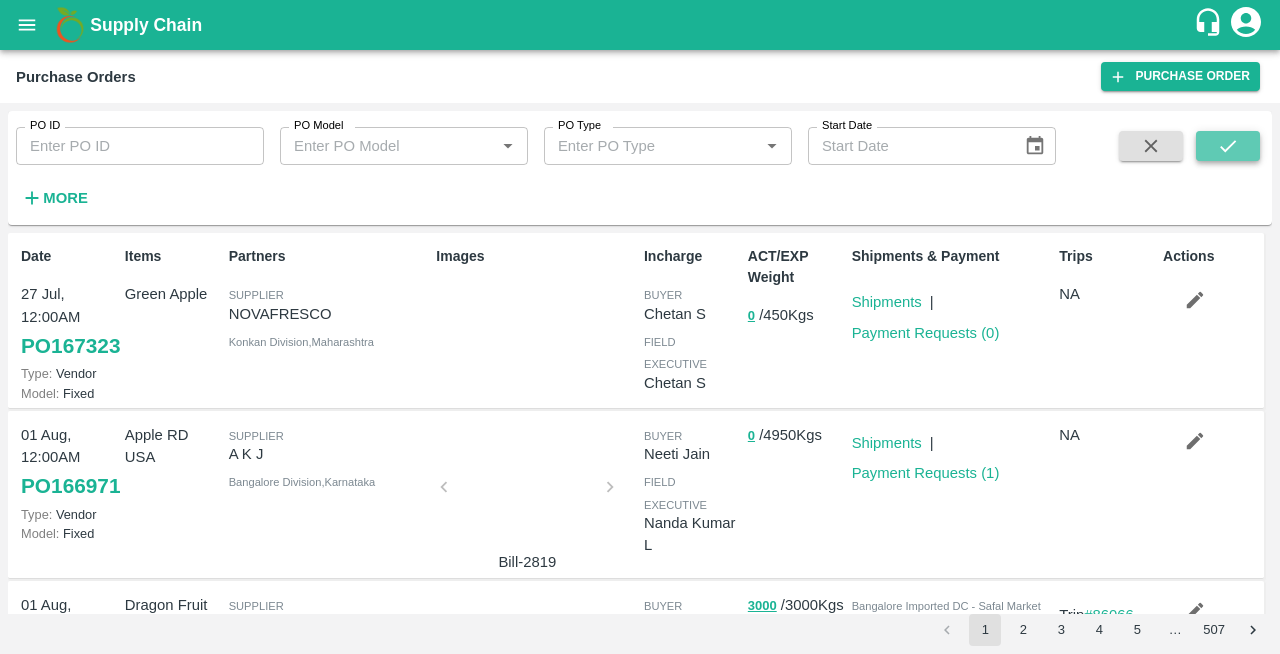 click at bounding box center [1228, 146] 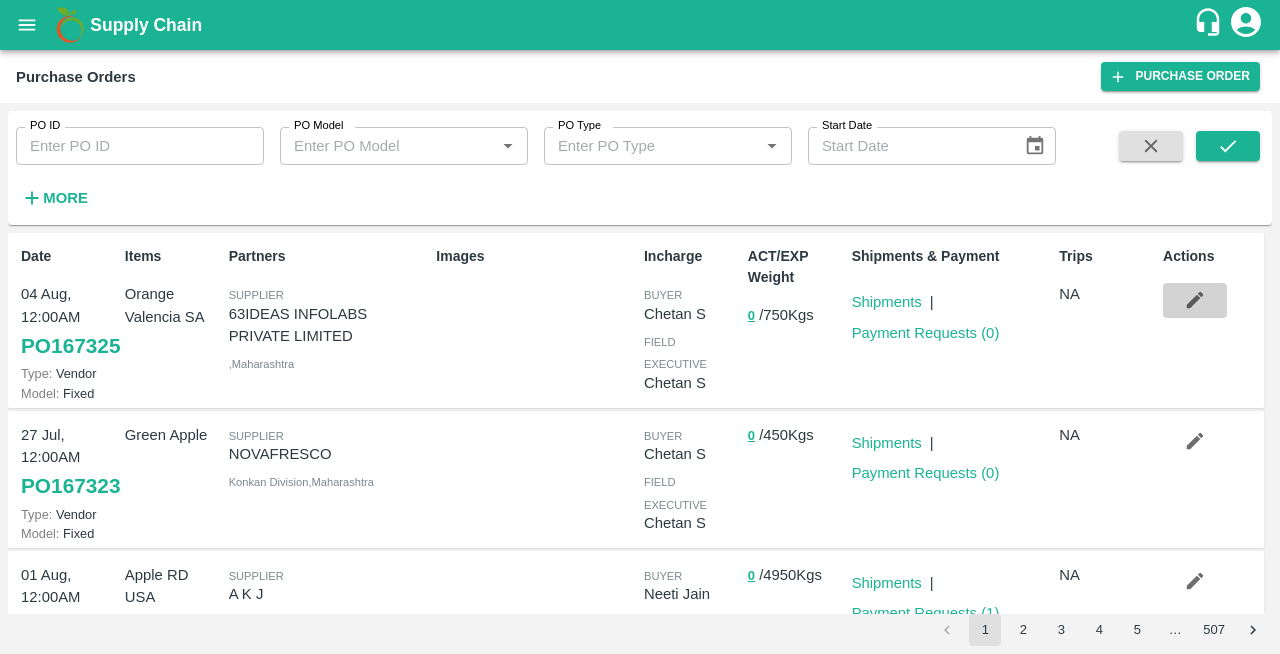 click 